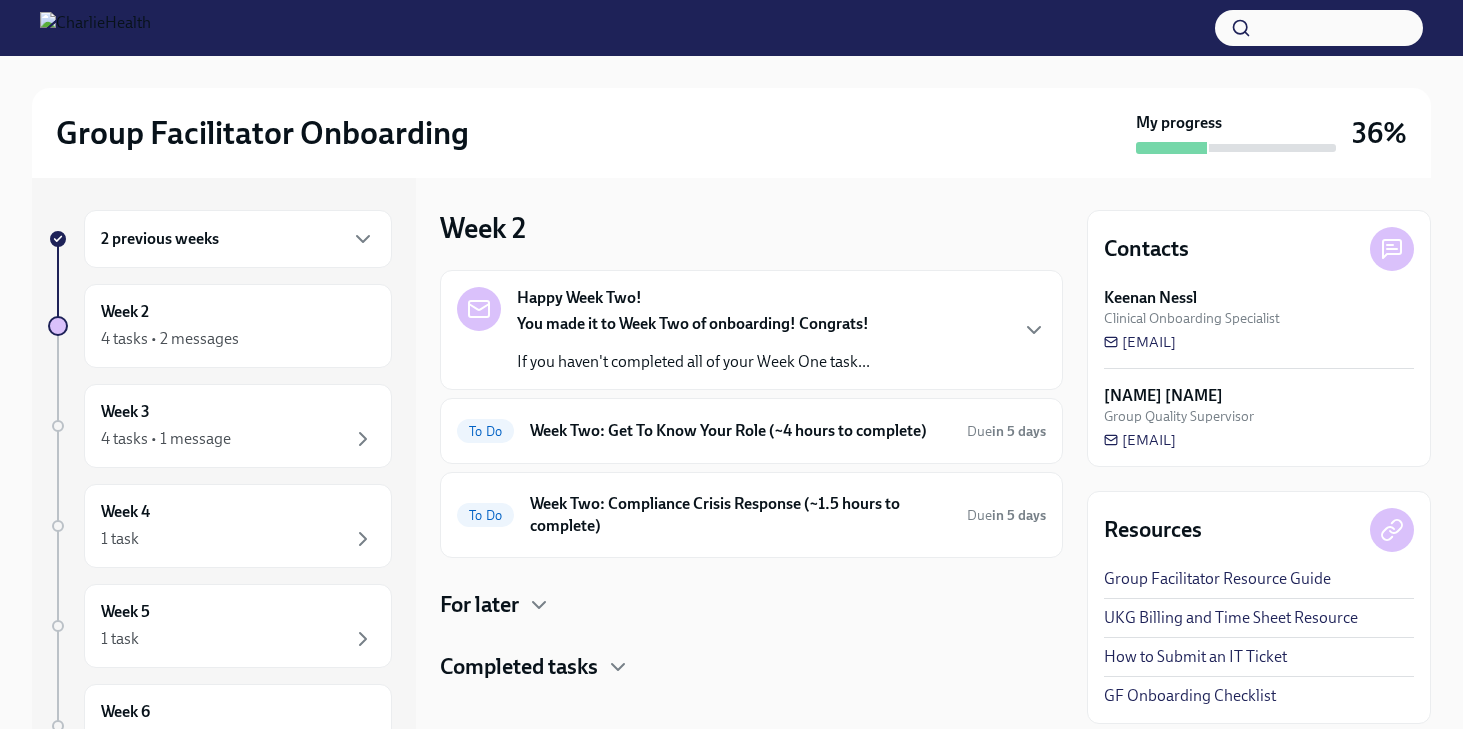 scroll, scrollTop: 0, scrollLeft: 0, axis: both 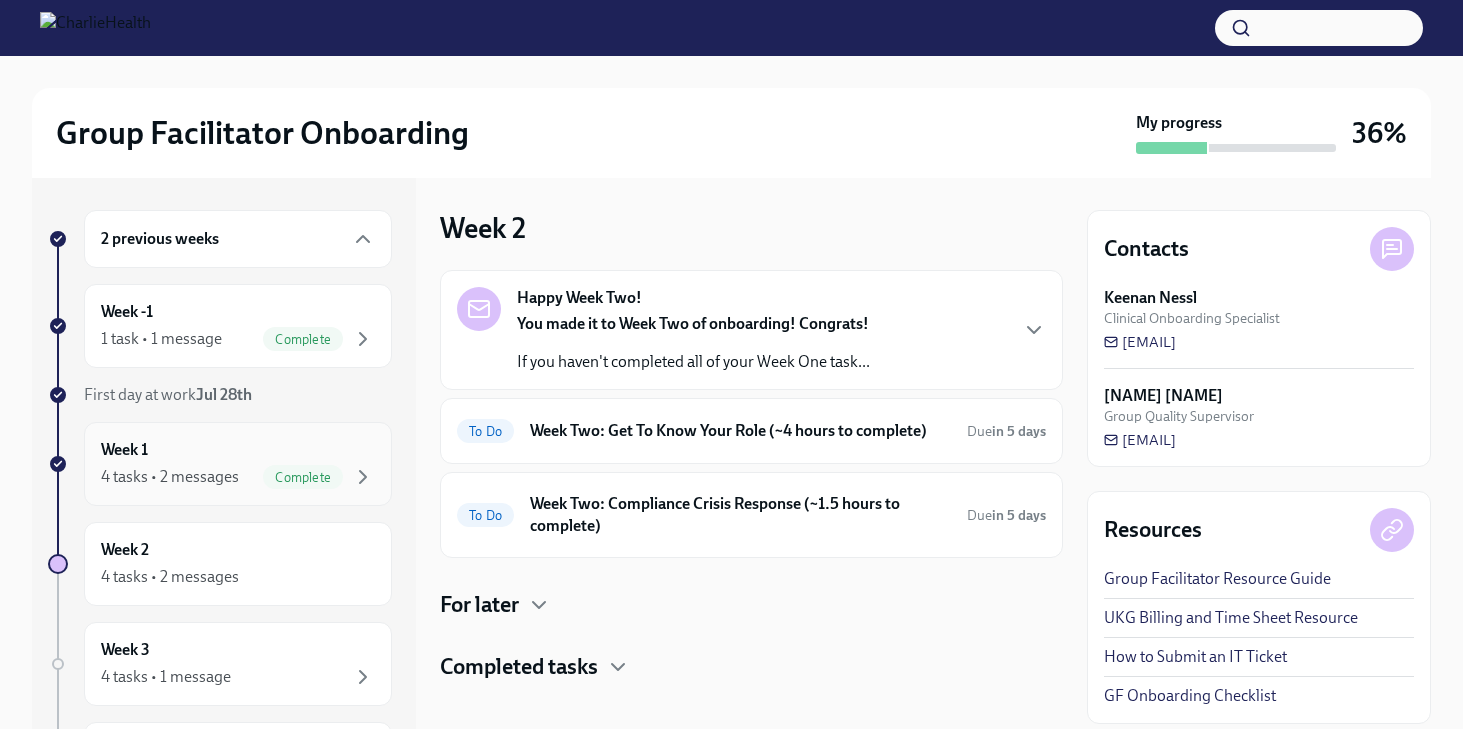 click on "Week 1 4 tasks • 2 messages Complete" at bounding box center (238, 464) 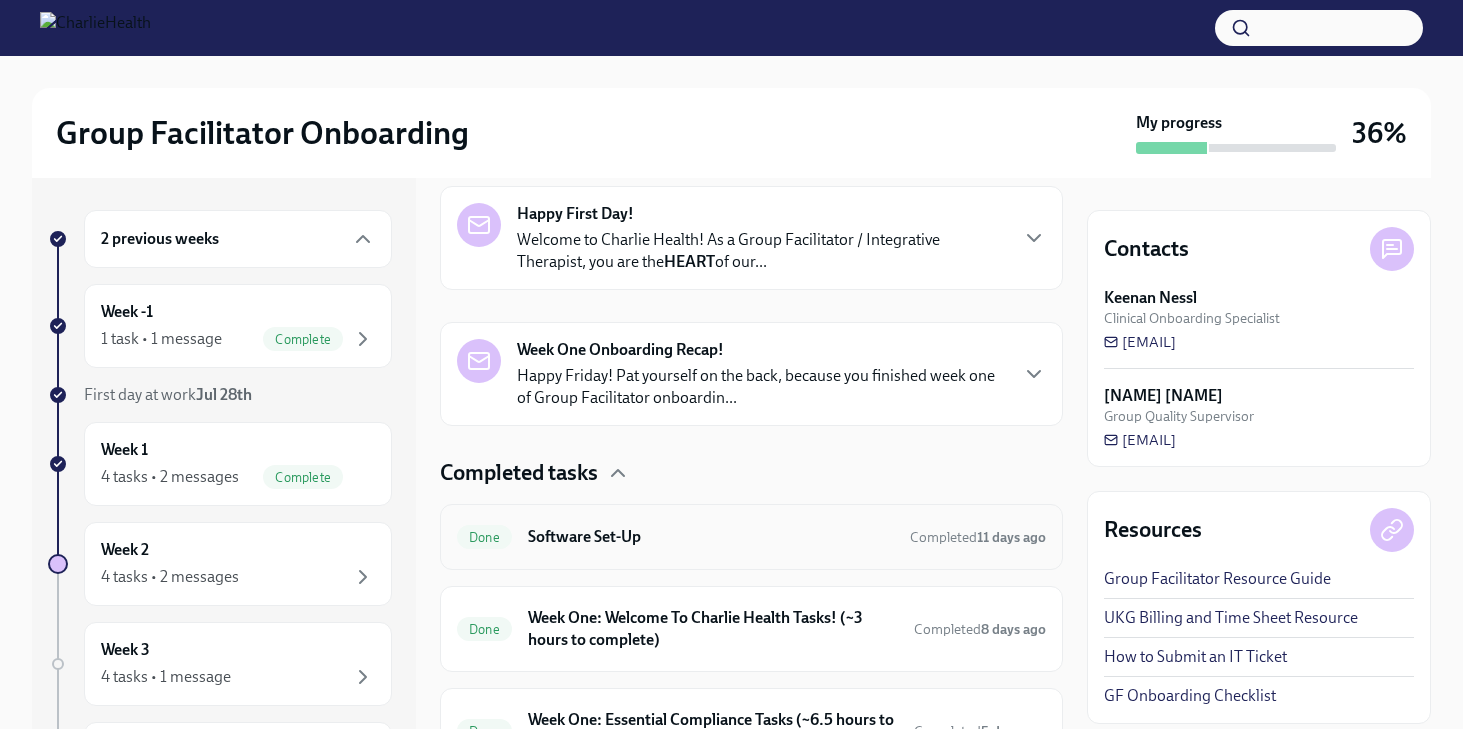scroll, scrollTop: 332, scrollLeft: 0, axis: vertical 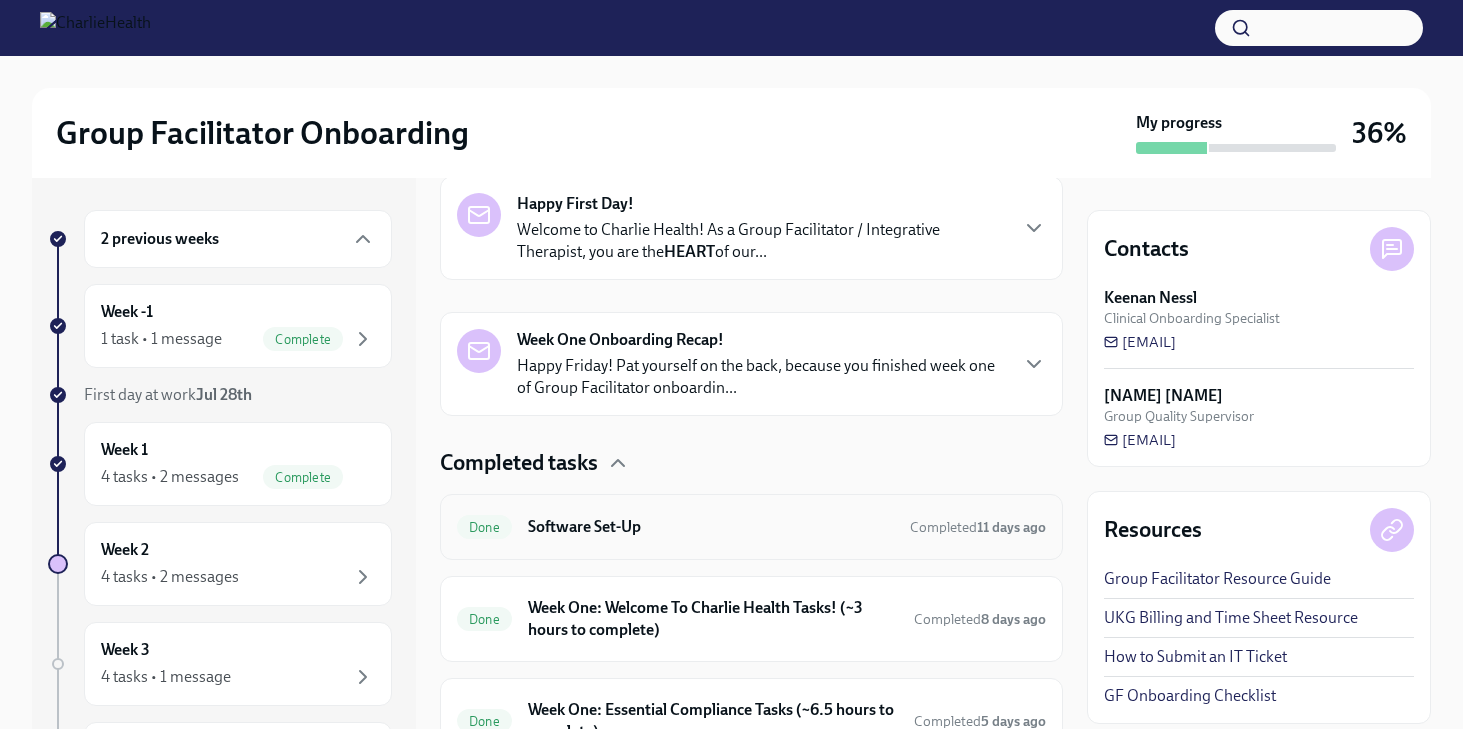 click on "Software Set-Up" at bounding box center [711, 527] 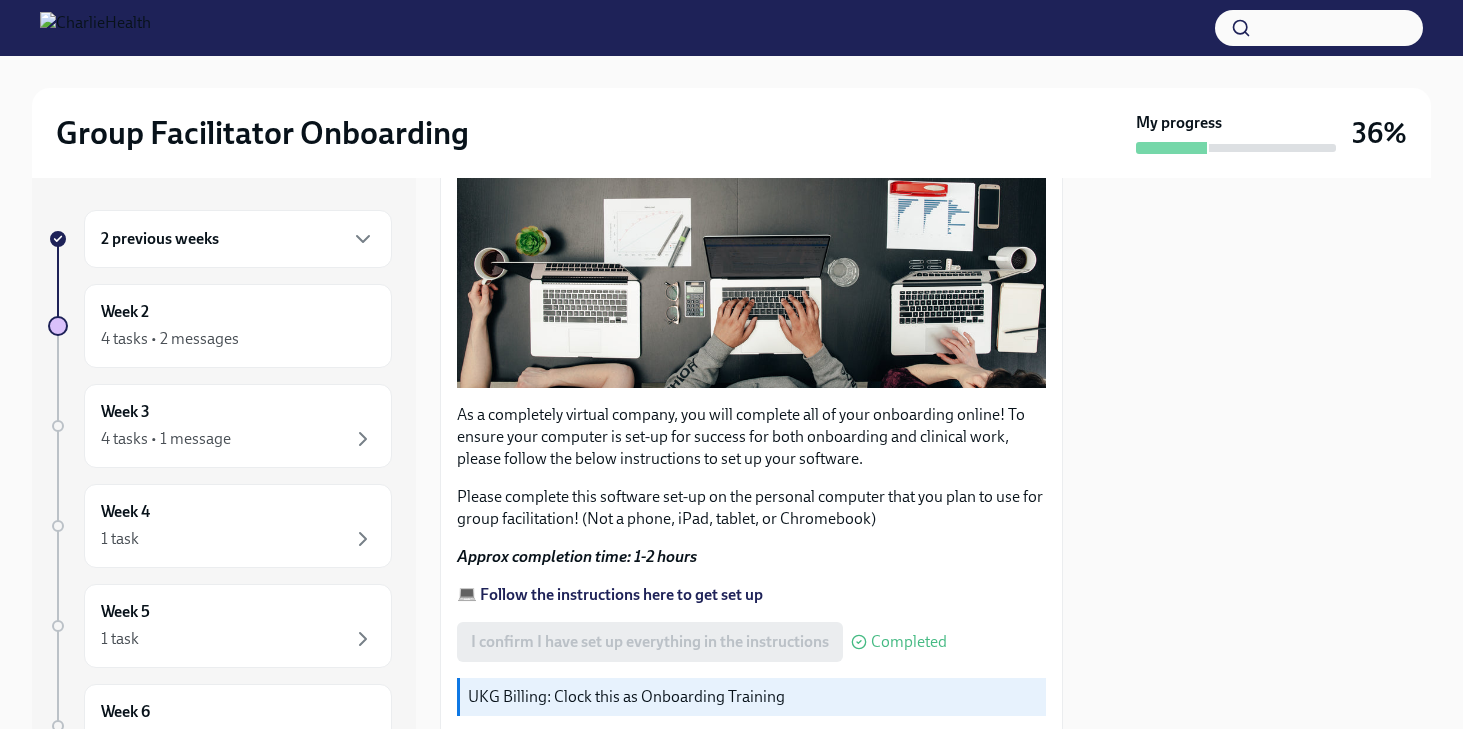 scroll, scrollTop: 482, scrollLeft: 0, axis: vertical 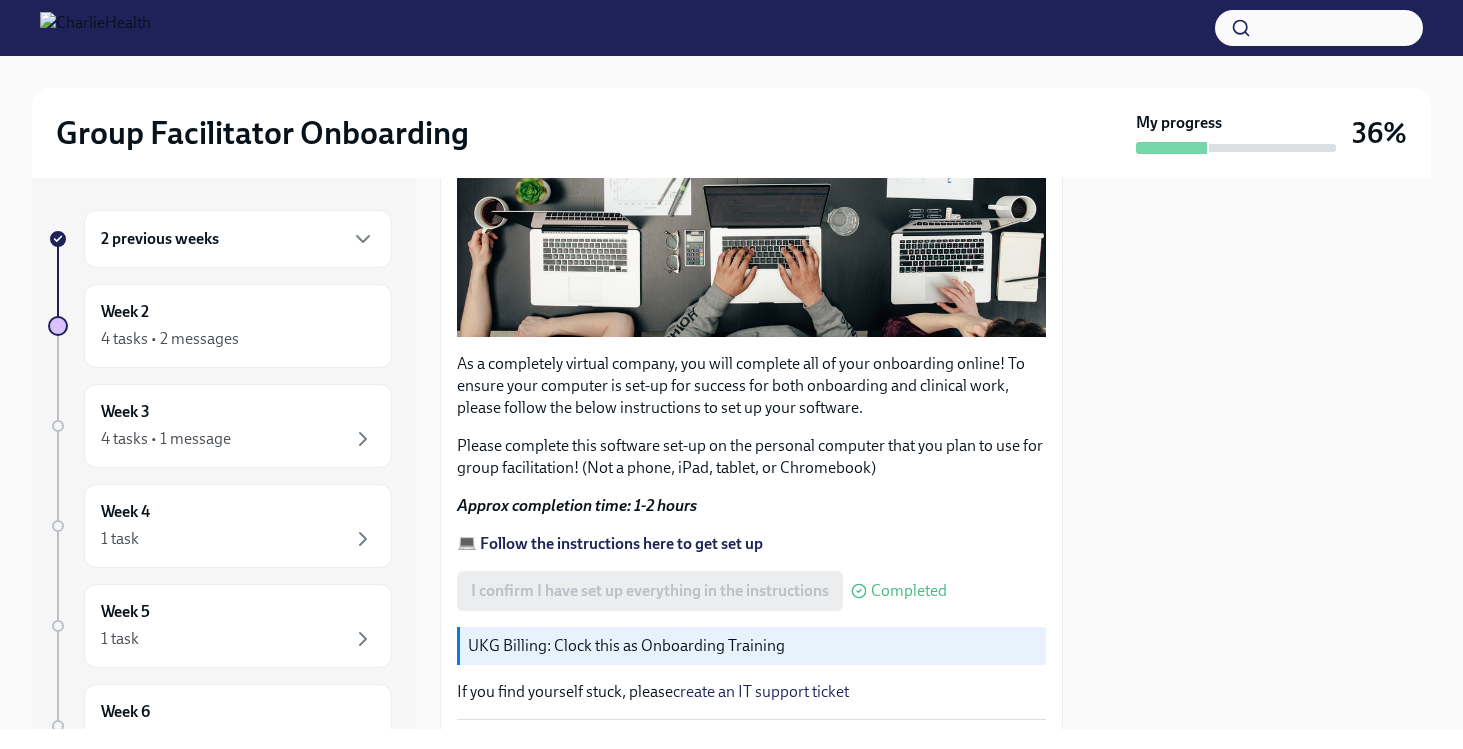 click on "💻 Follow the instructions here to get set up" at bounding box center [610, 543] 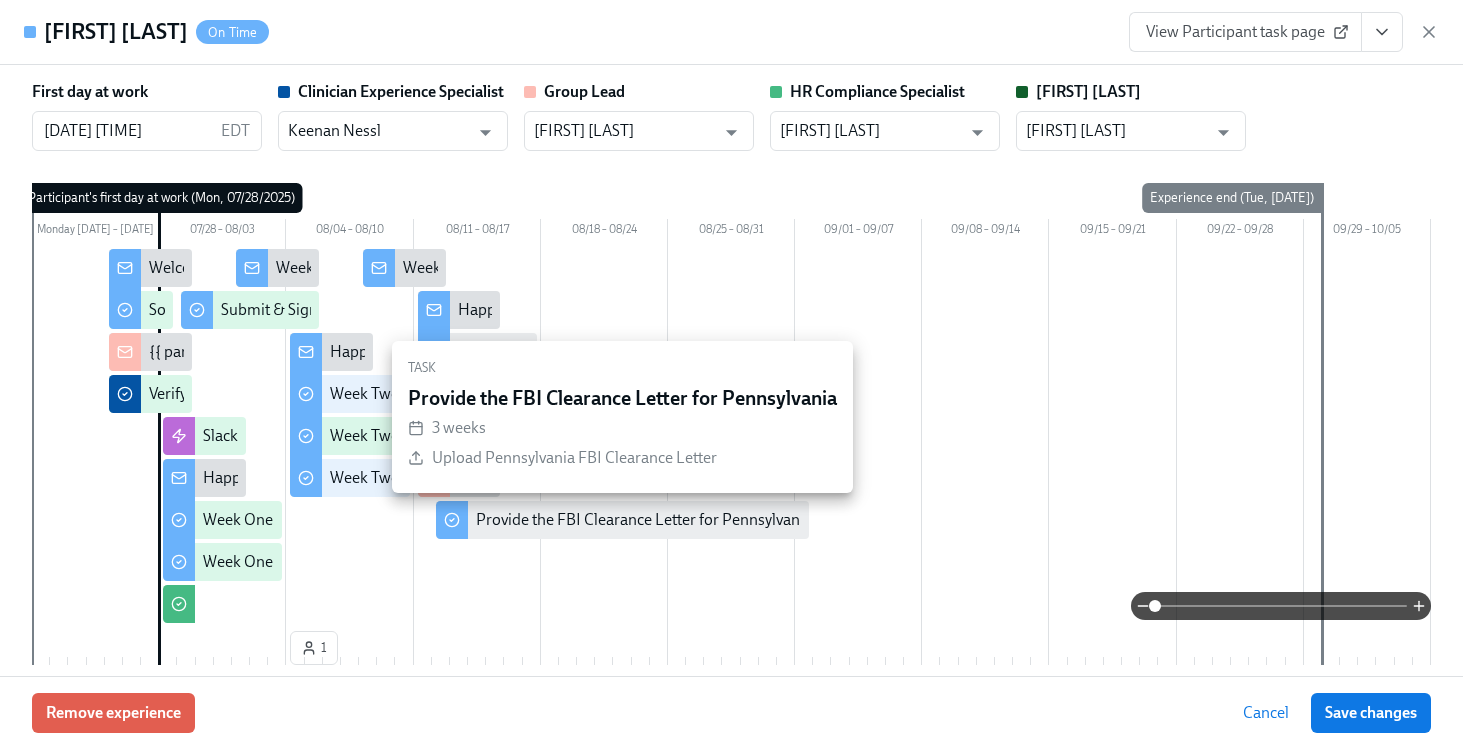 scroll, scrollTop: 1520, scrollLeft: 0, axis: vertical 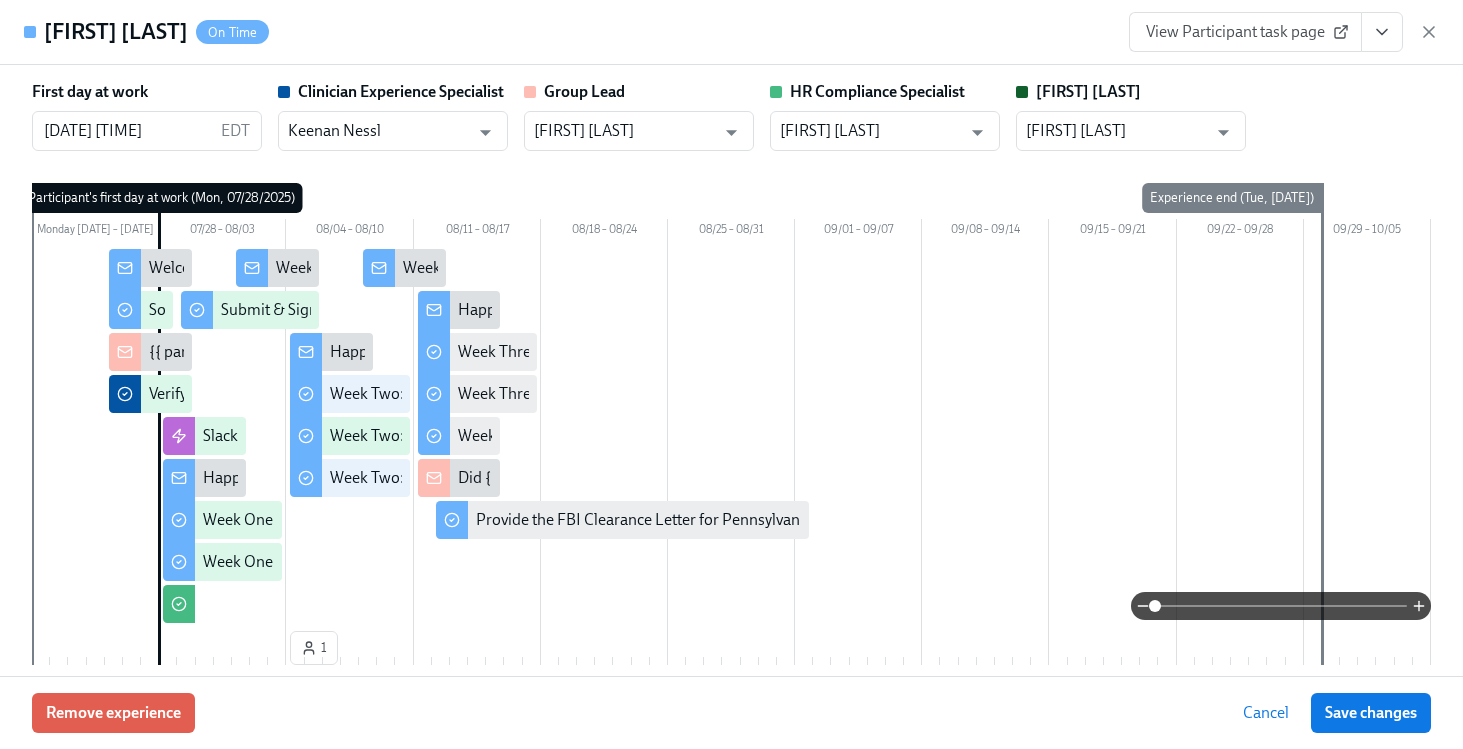 click on "[FIRST] [LAST] On Time View Participant task page" at bounding box center [731, 32] 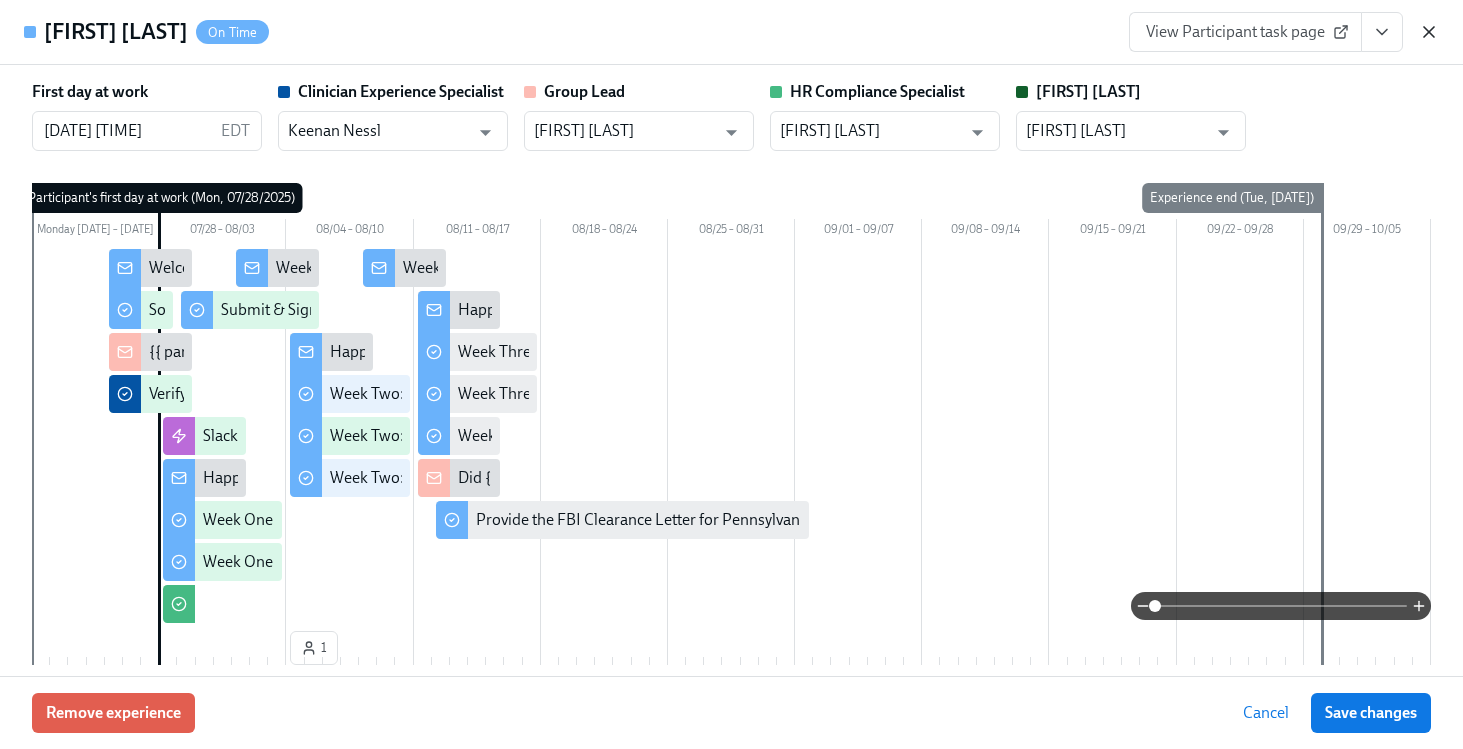 click 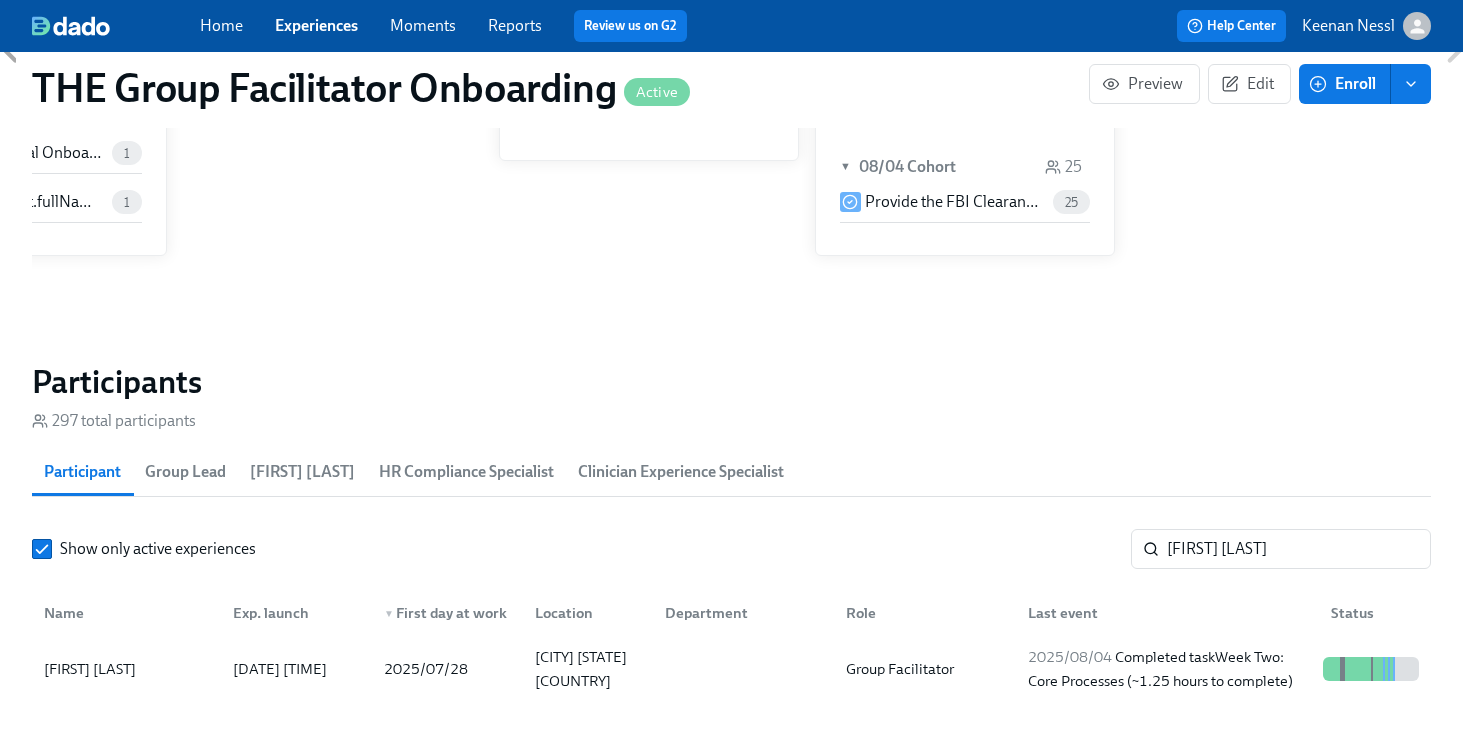 click on "Experiences" at bounding box center (316, 25) 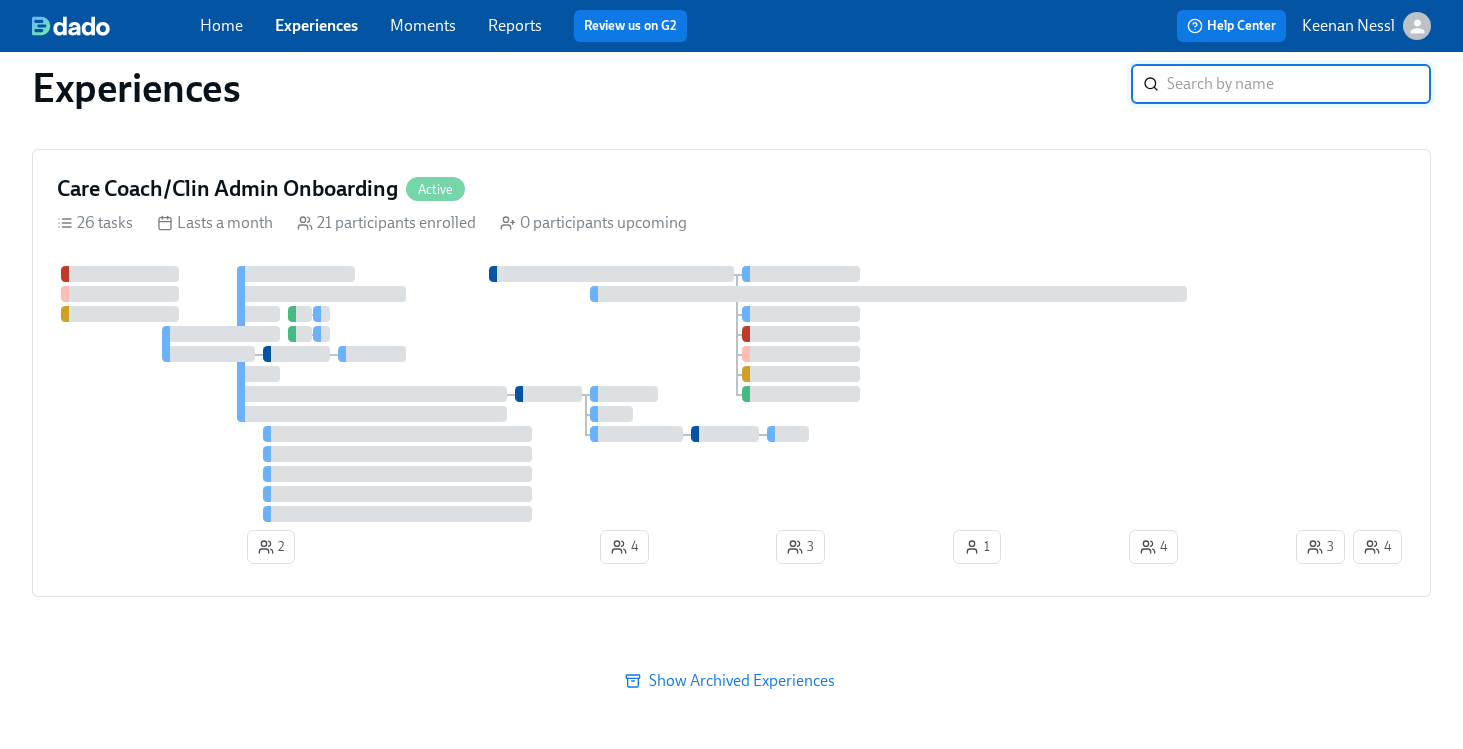 scroll, scrollTop: 0, scrollLeft: 0, axis: both 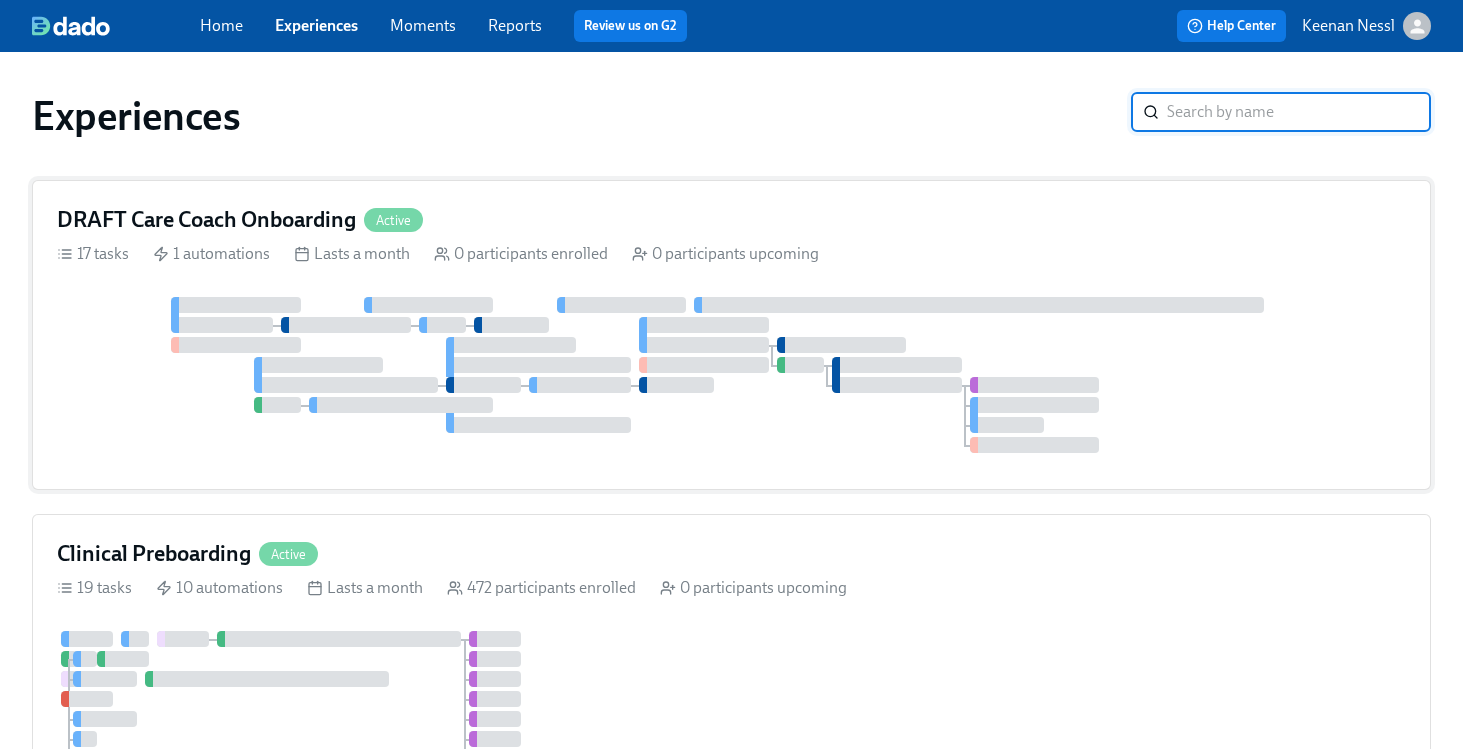 click at bounding box center (731, 375) 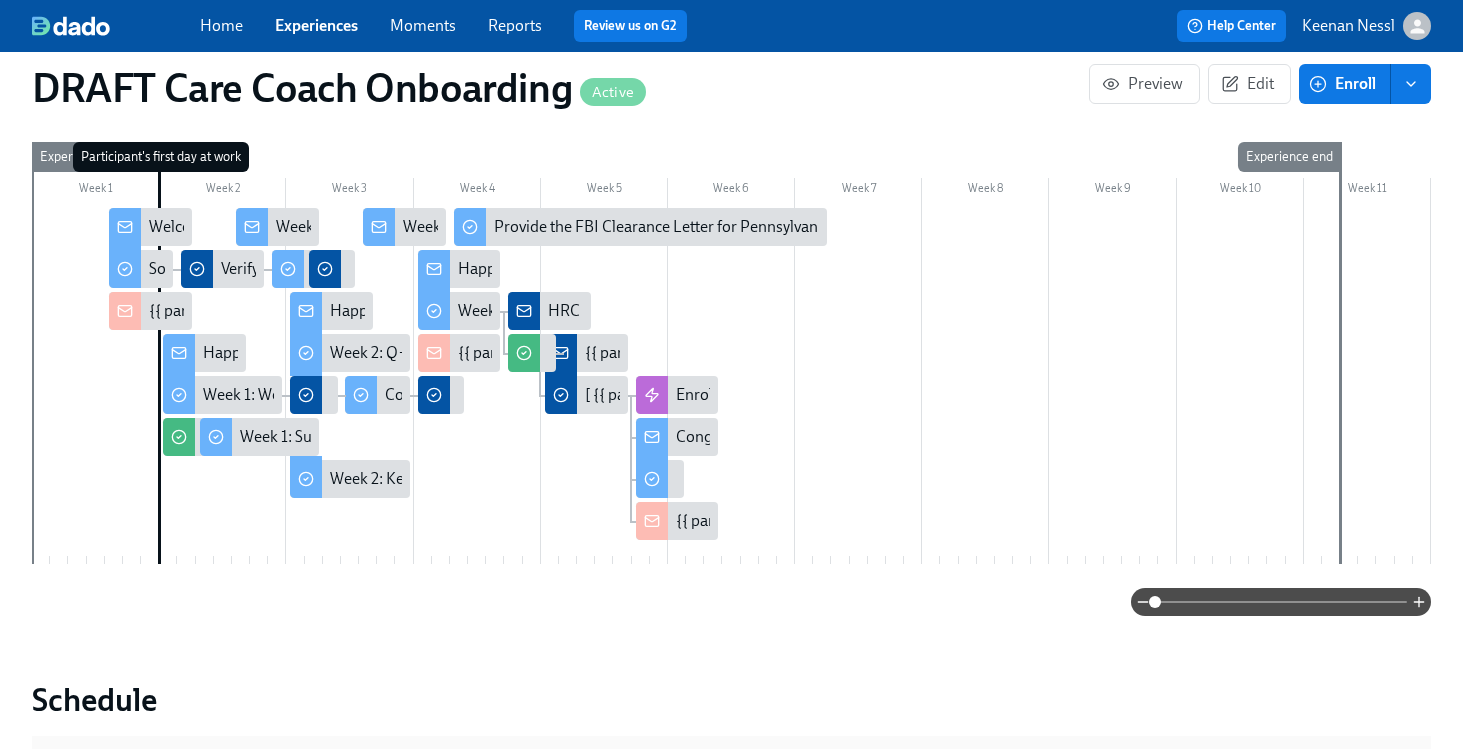 scroll, scrollTop: 491, scrollLeft: 0, axis: vertical 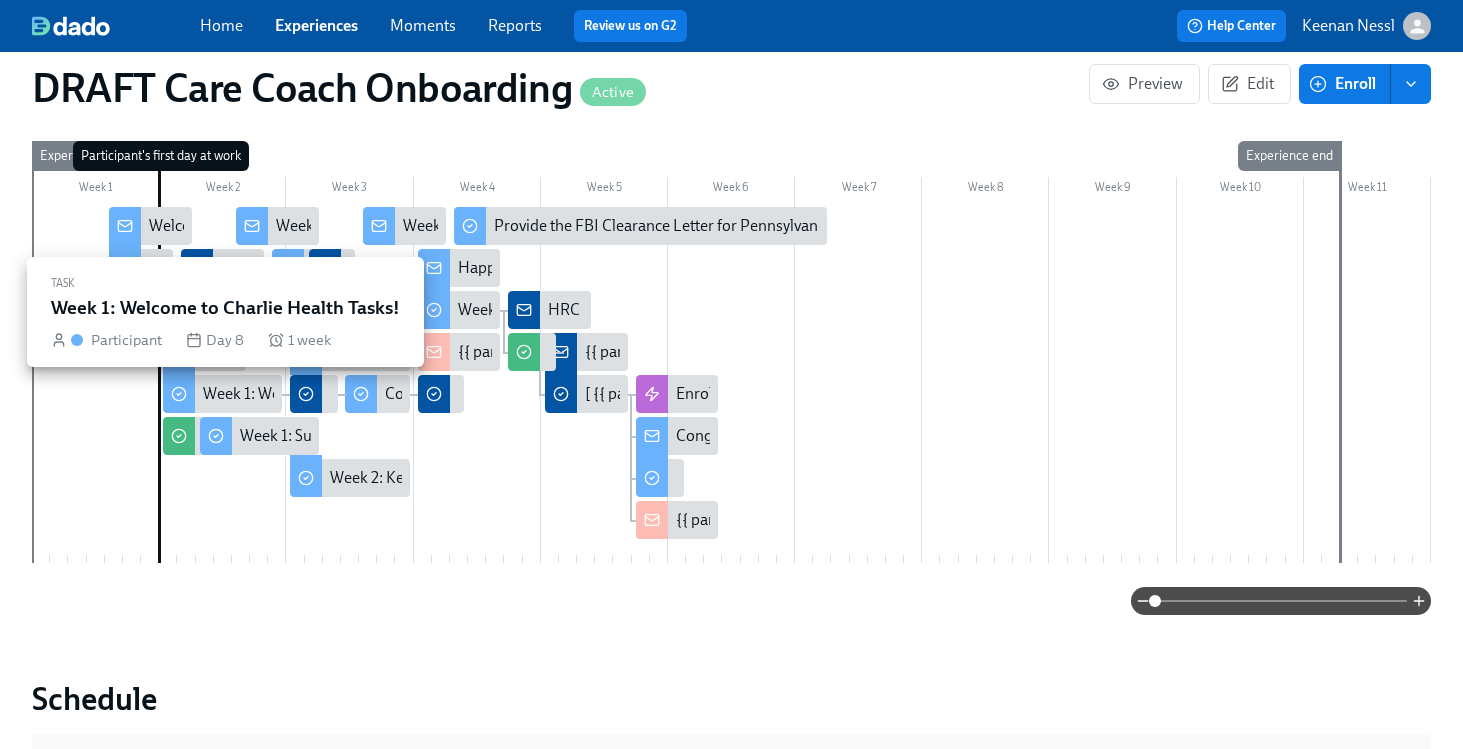 click on "Week 1: Welcome to Charlie Health Tasks!" at bounding box center [344, 394] 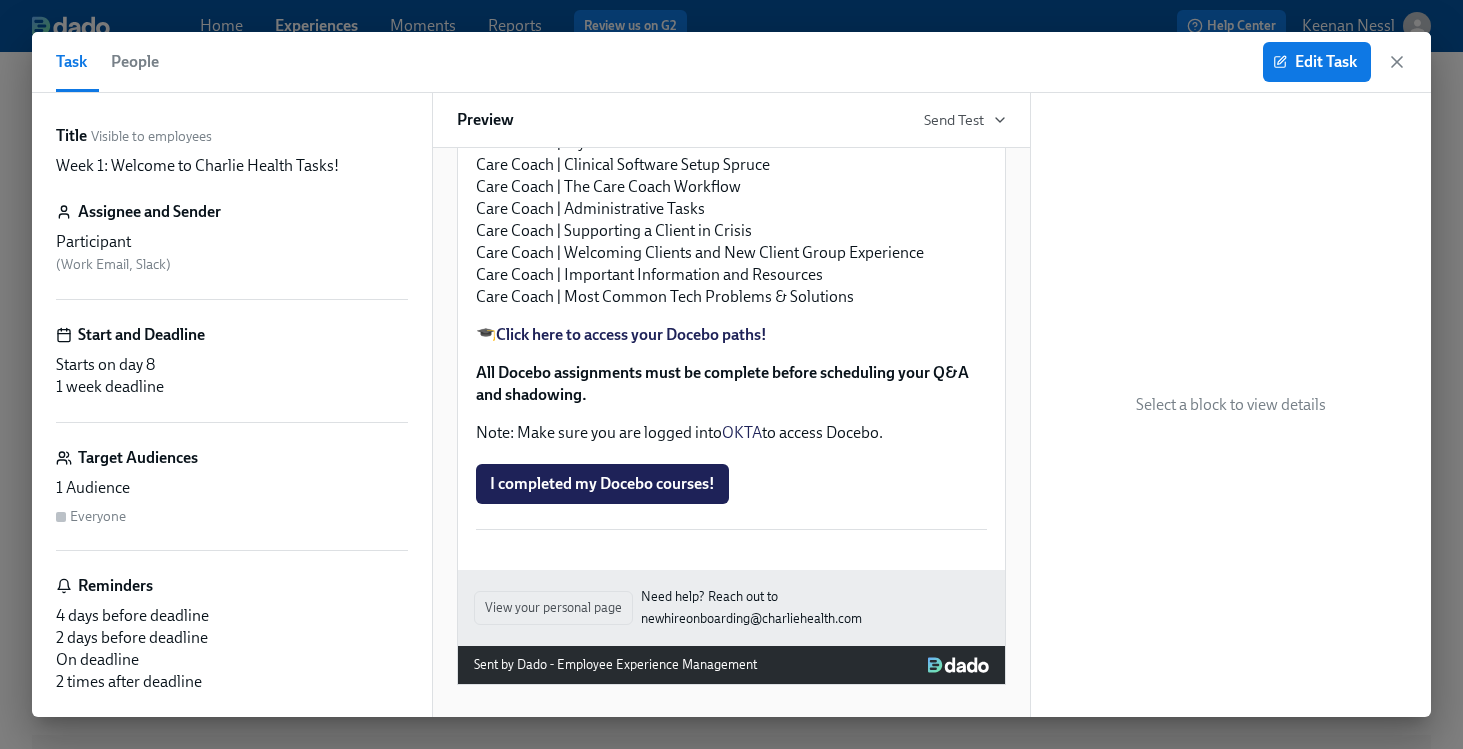 scroll, scrollTop: 2281, scrollLeft: 0, axis: vertical 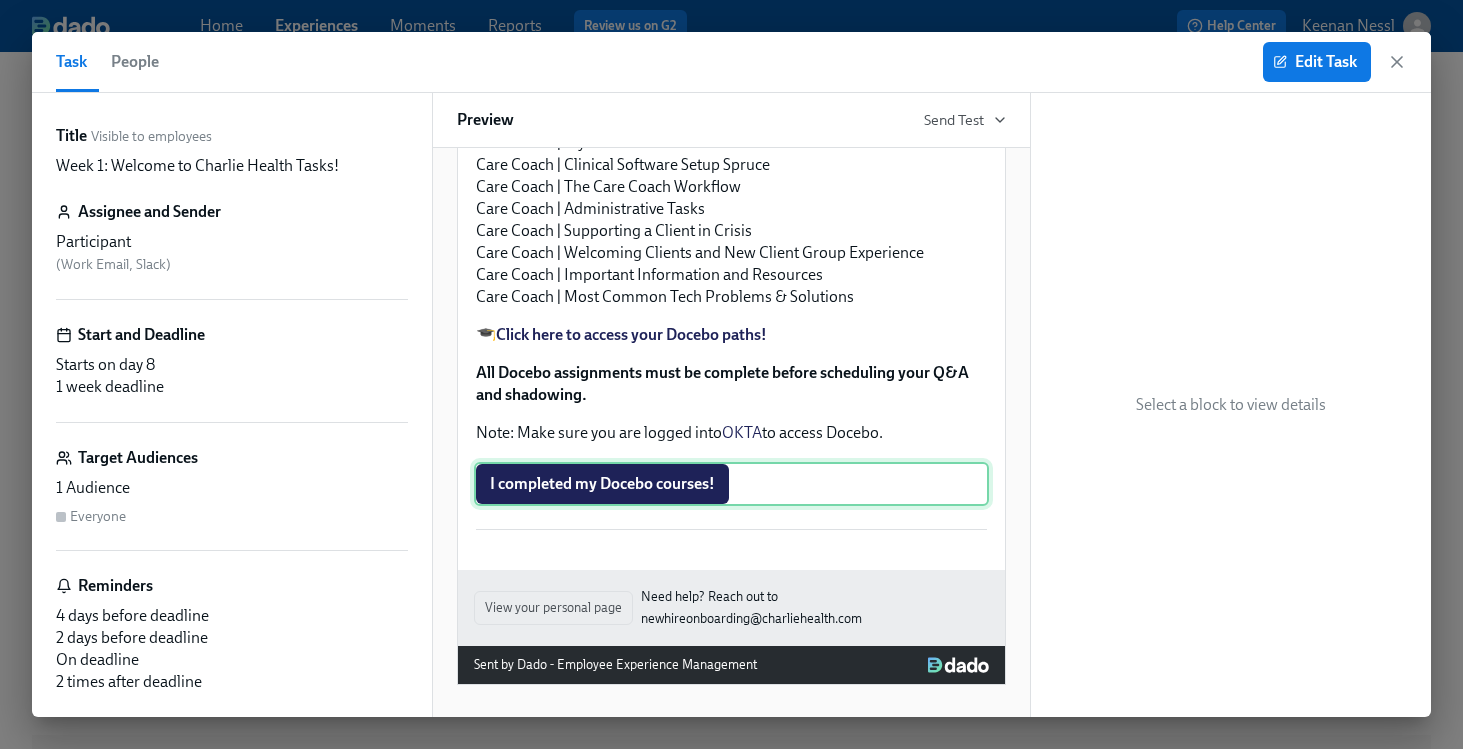 click on "I completed my Docebo courses!" at bounding box center (731, 484) 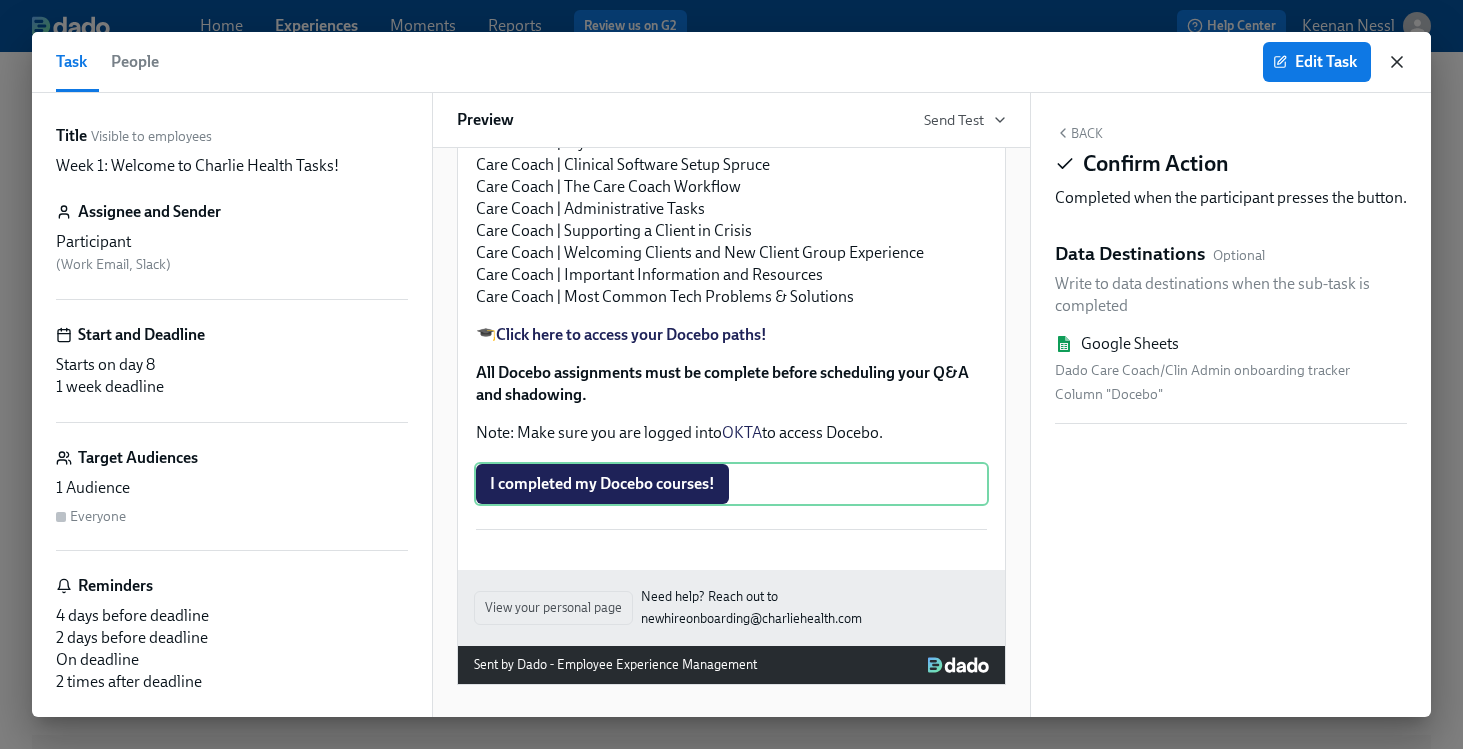 click 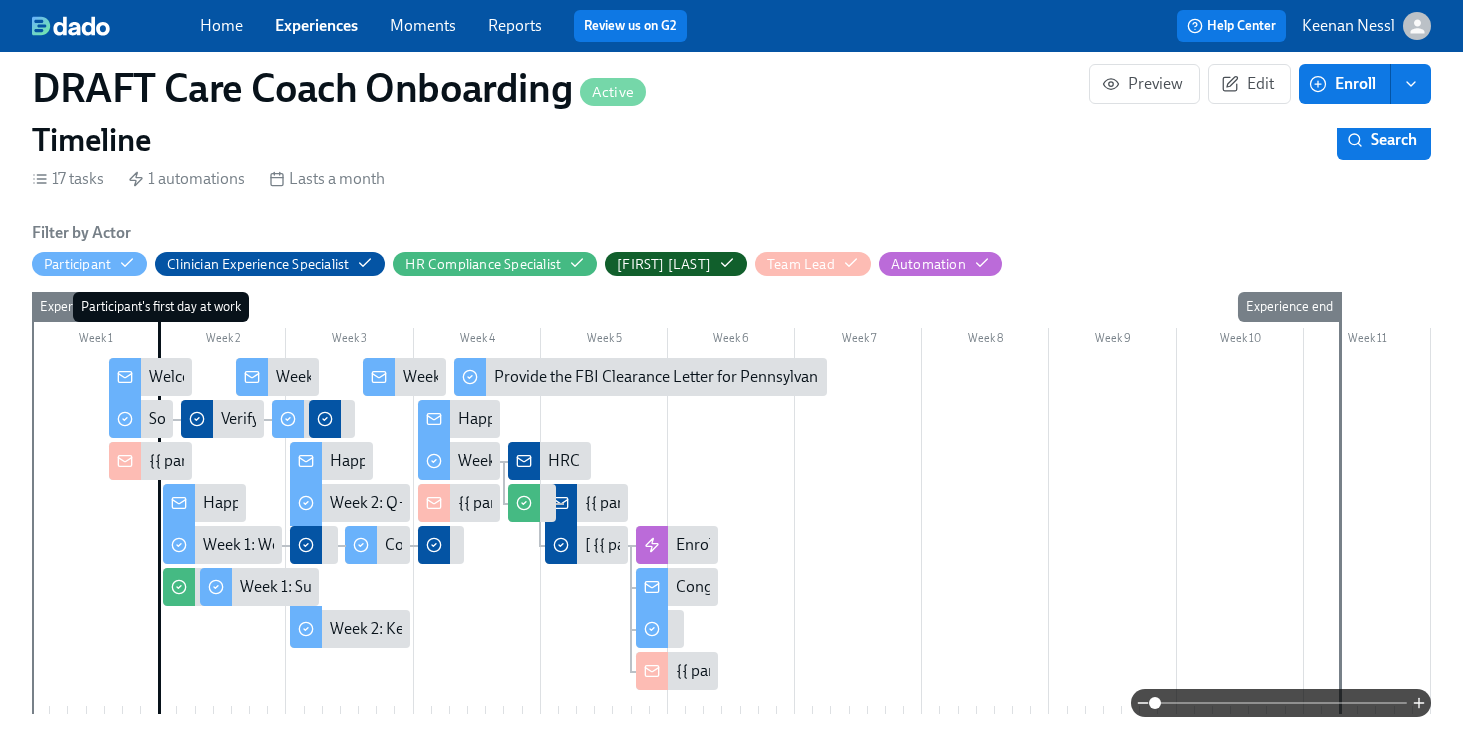 scroll, scrollTop: 354, scrollLeft: 0, axis: vertical 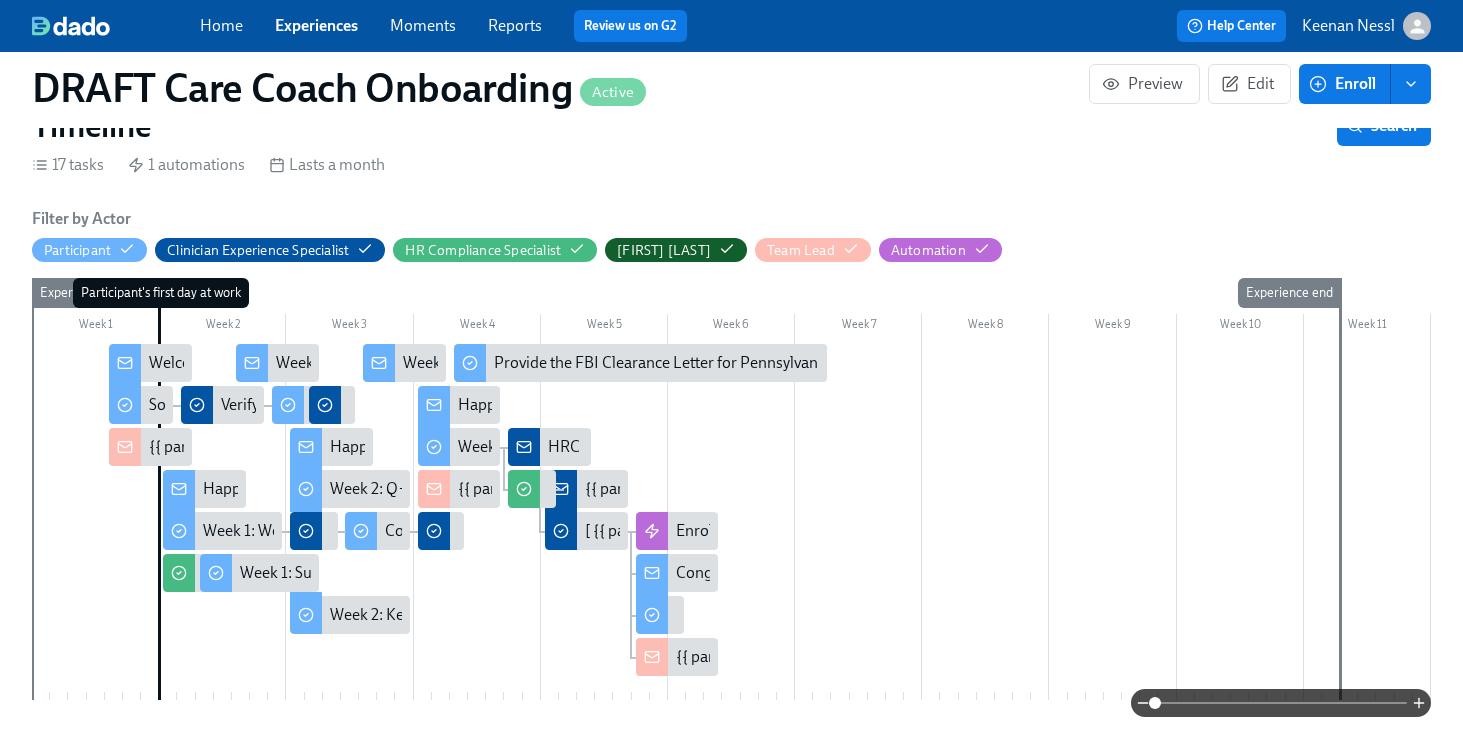click on "Welcome to the Charlie Health Team!" at bounding box center [275, 363] 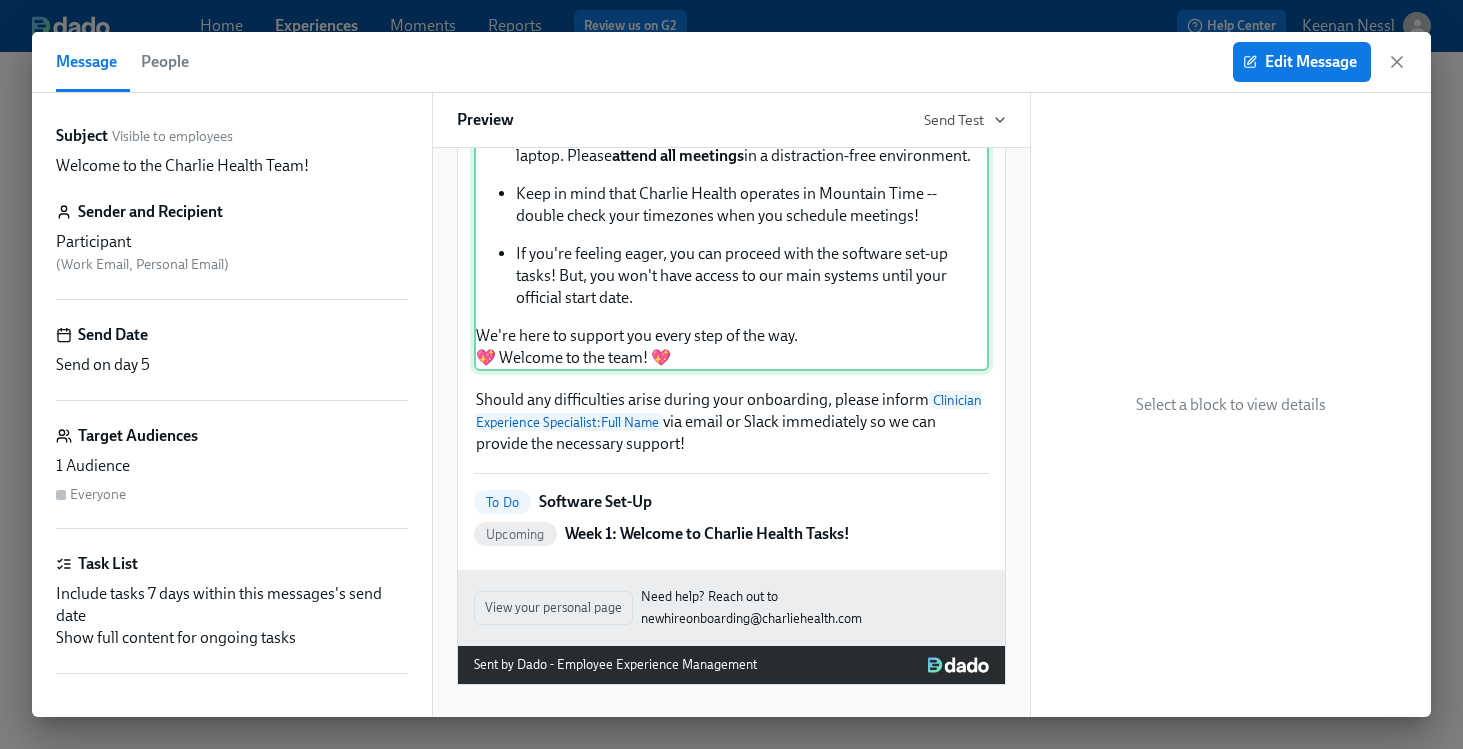 scroll, scrollTop: 730, scrollLeft: 0, axis: vertical 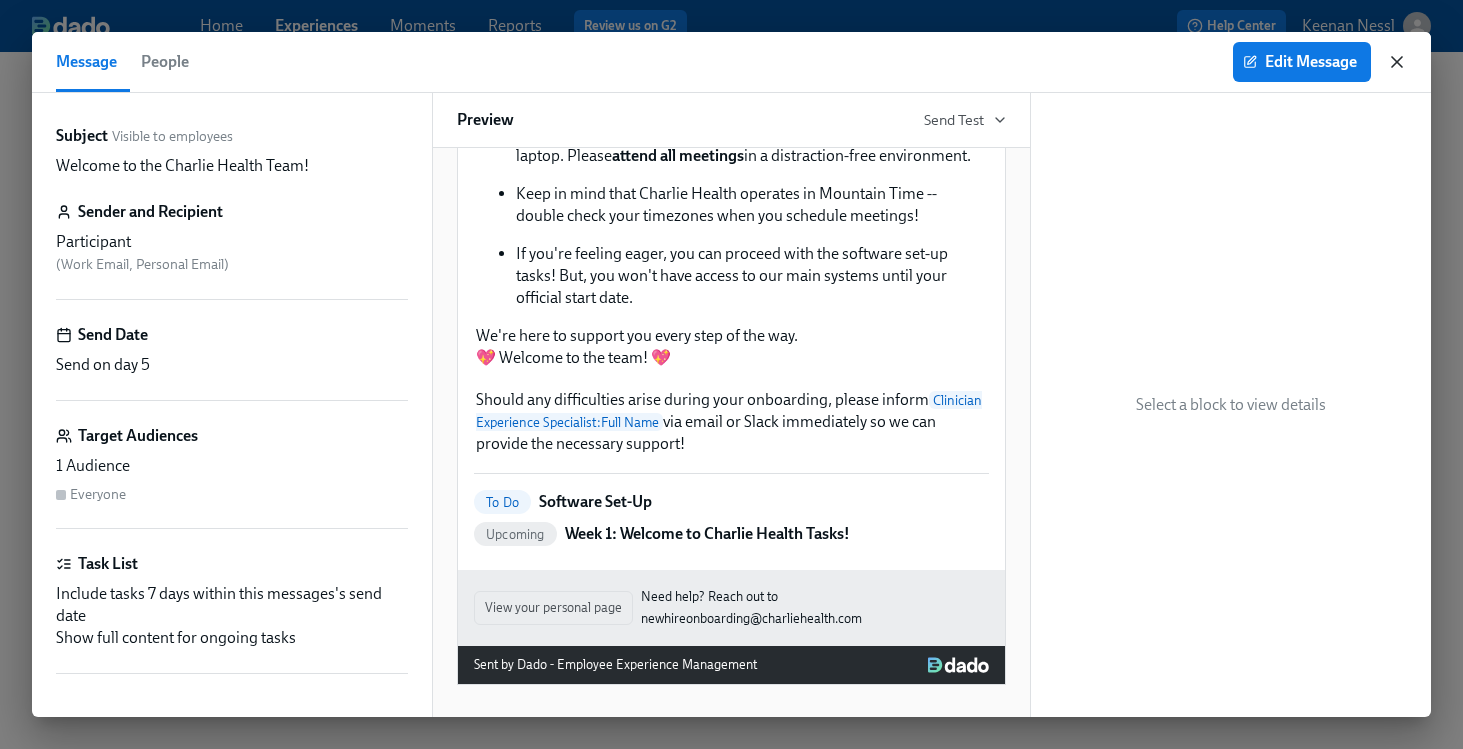 click 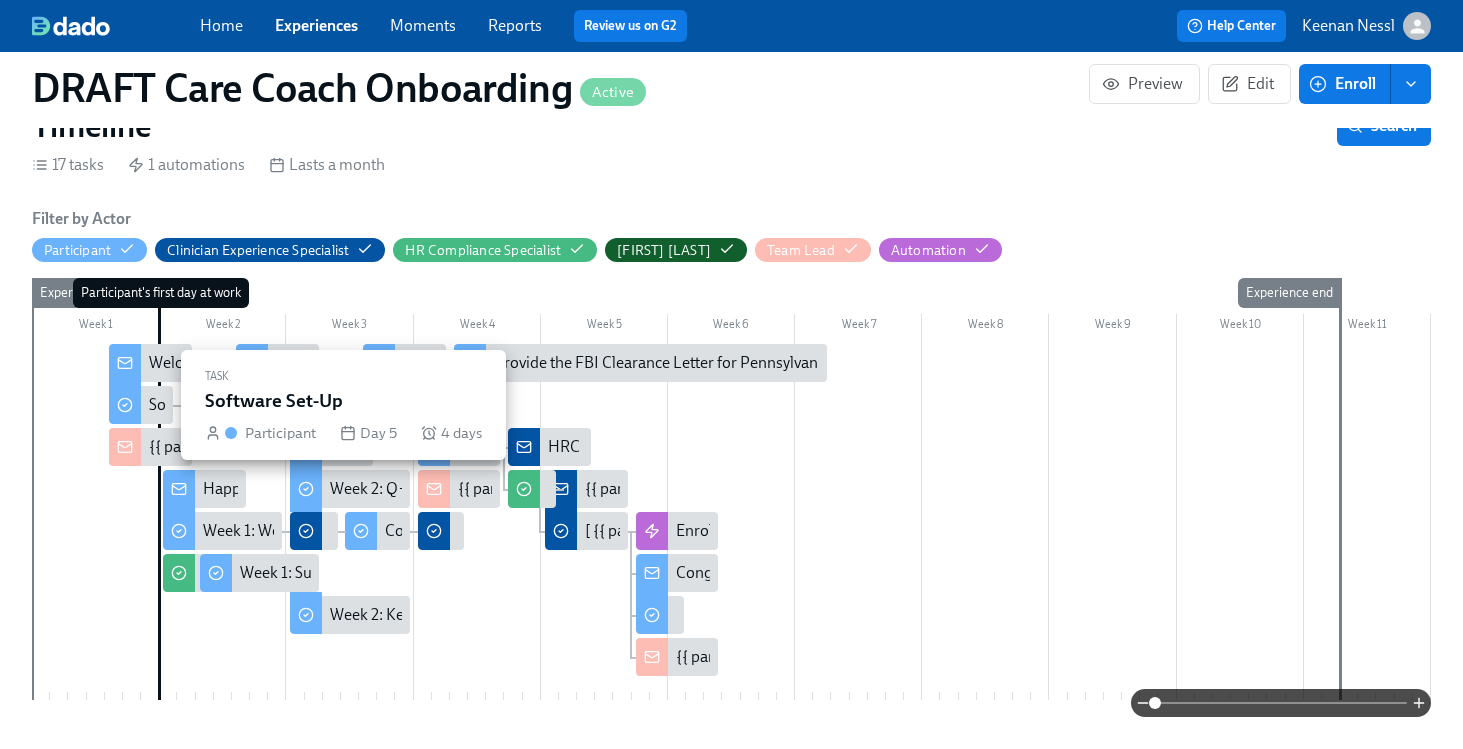 click on "Software Set-Up" at bounding box center [141, 405] 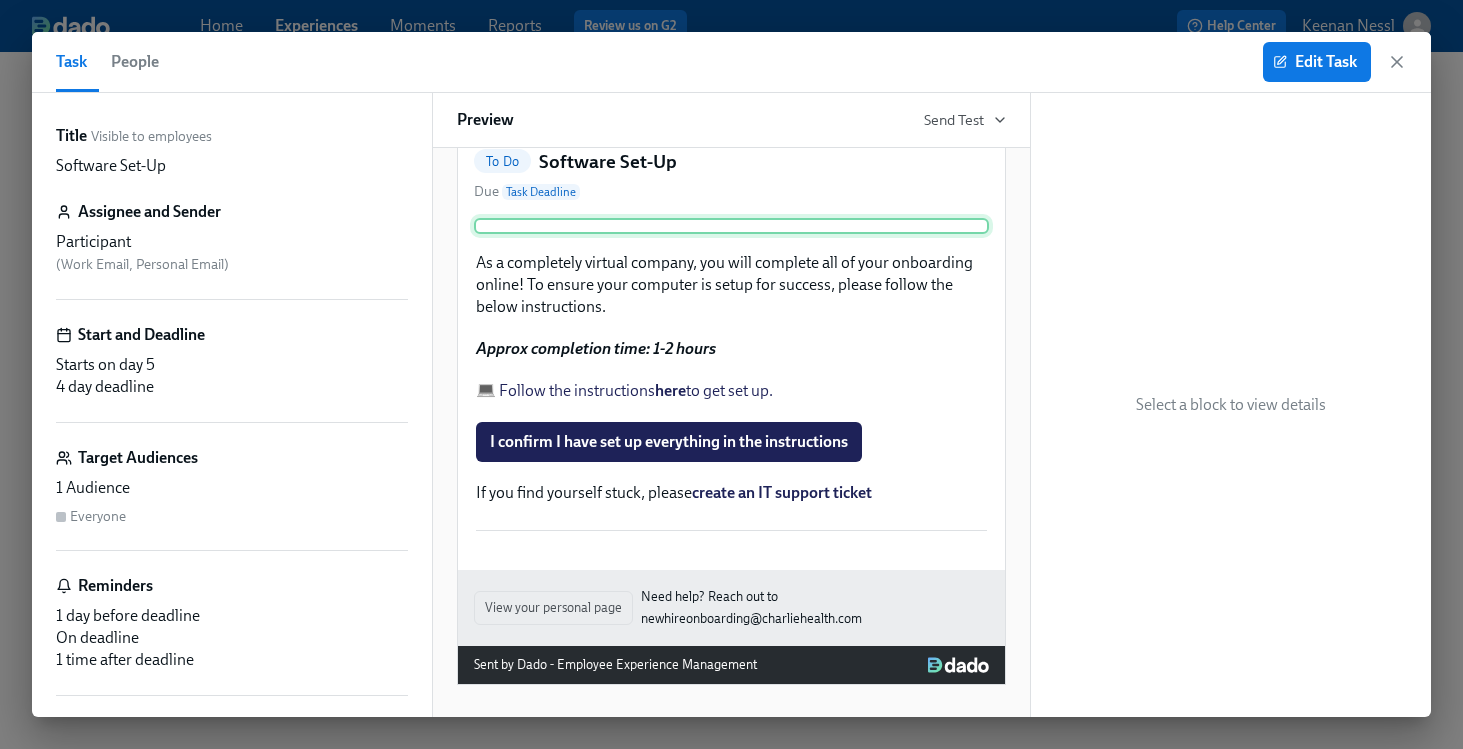 scroll, scrollTop: 366, scrollLeft: 0, axis: vertical 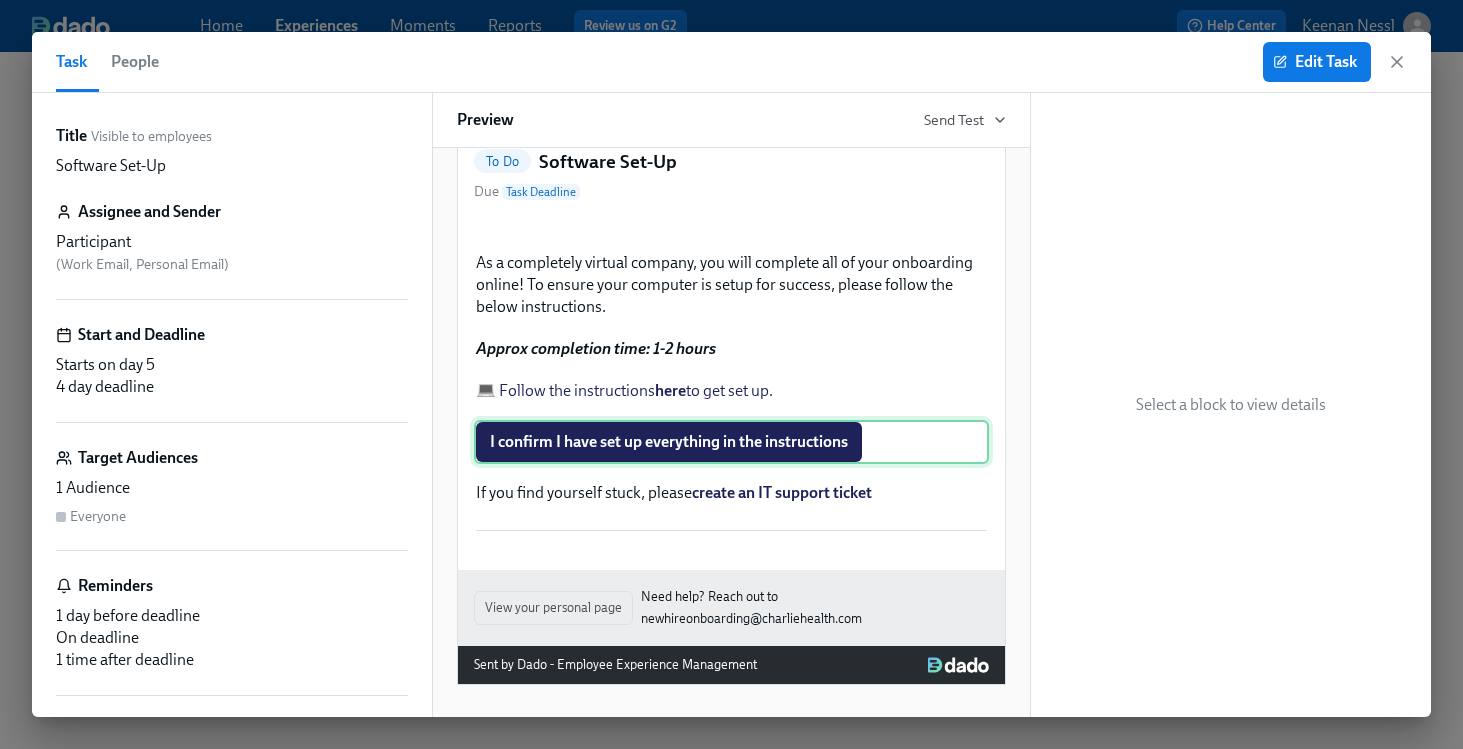 click on "I confirm I have set up everything in the instructions" at bounding box center (731, 442) 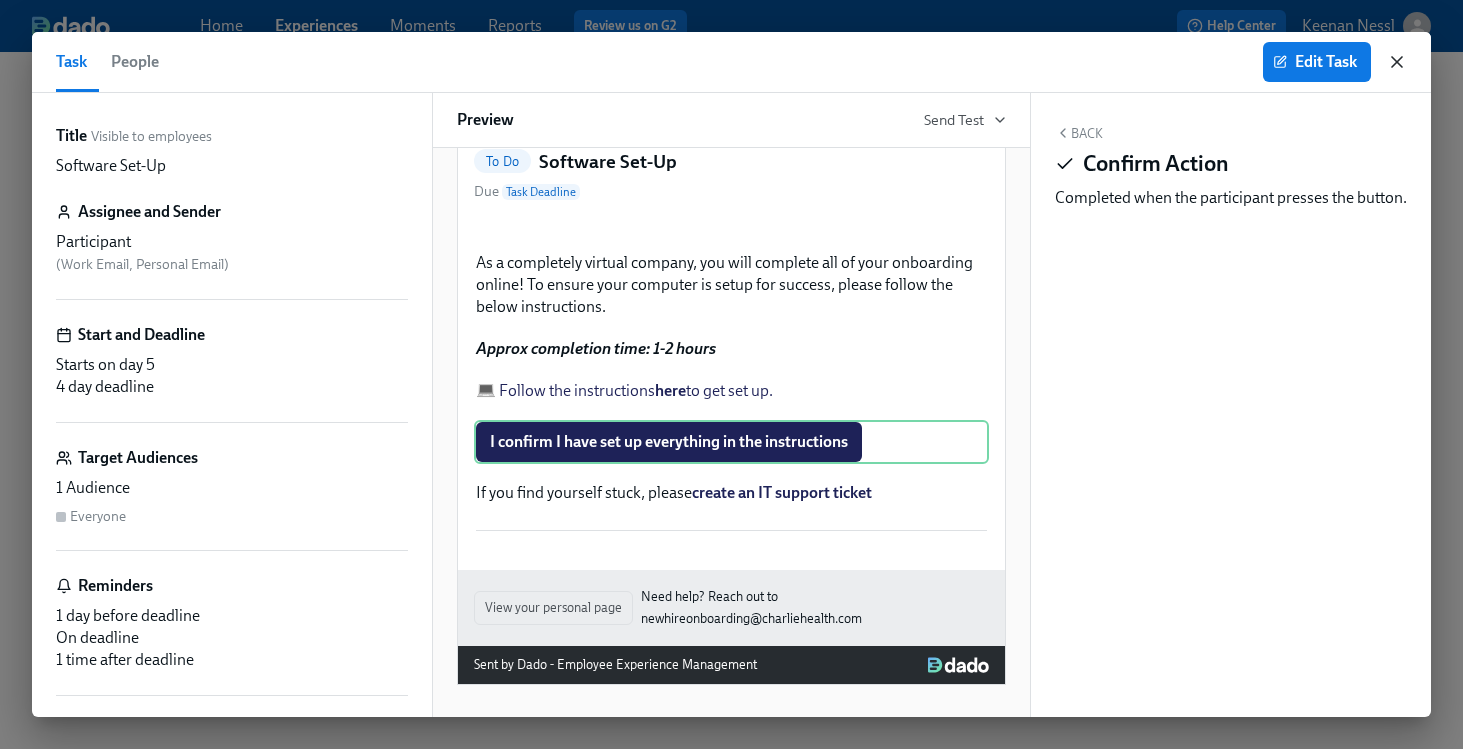 click 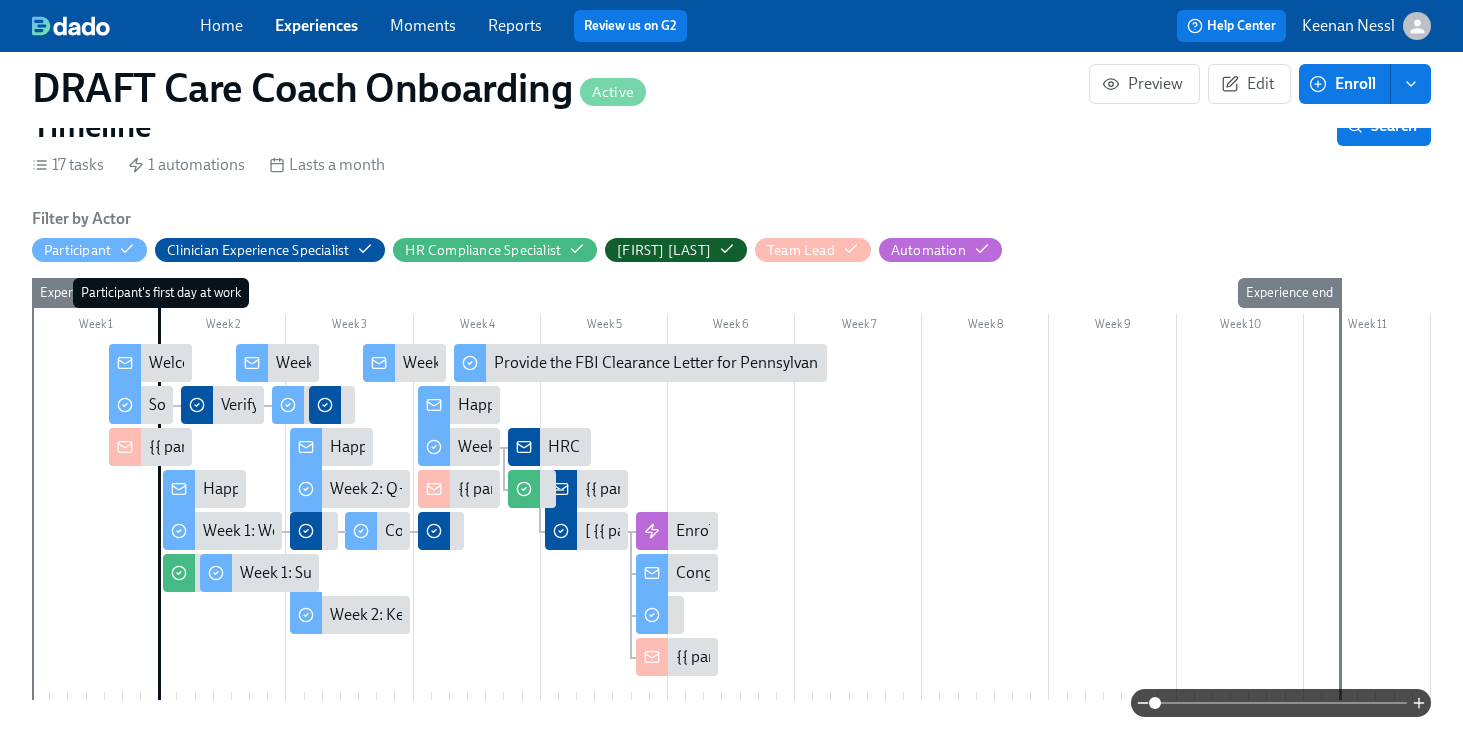 click on "Happy First Day!" at bounding box center [259, 489] 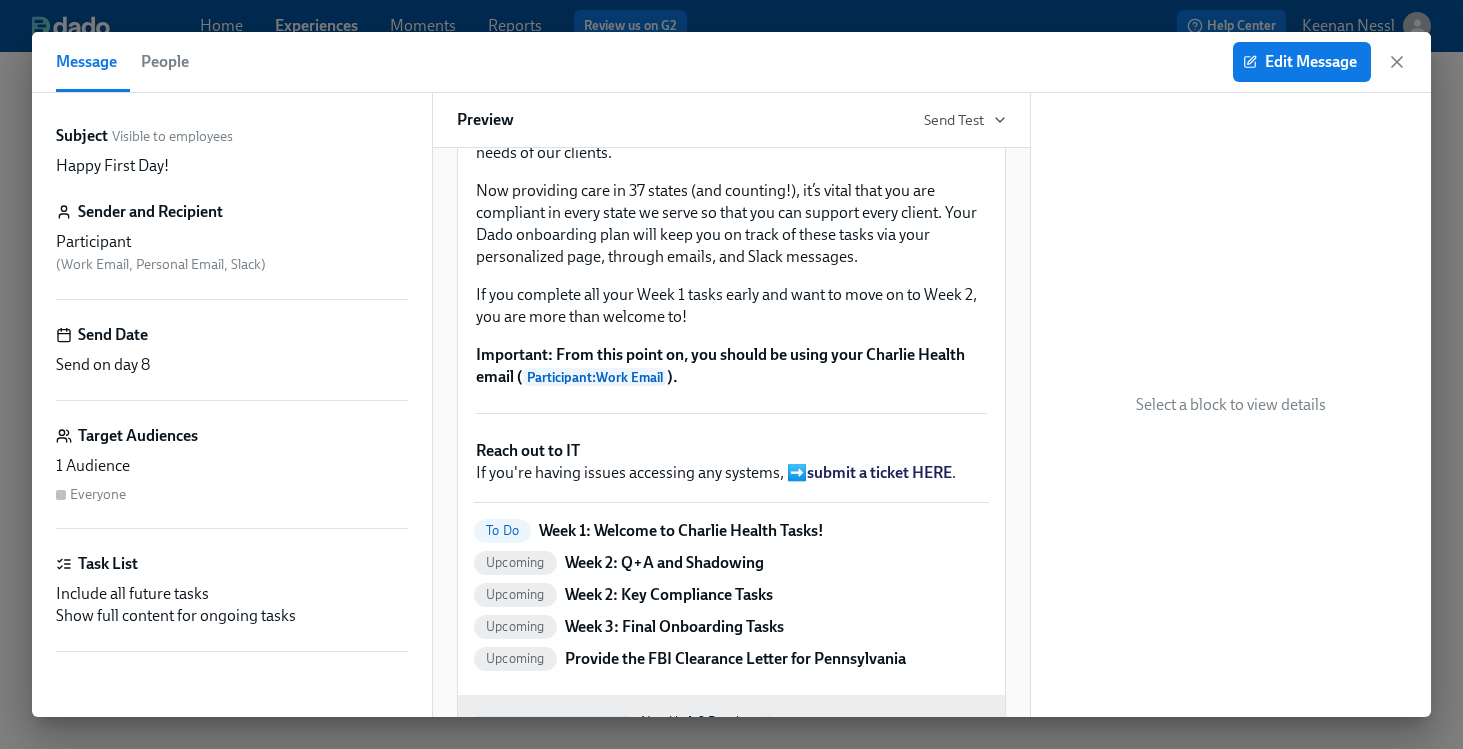 scroll, scrollTop: 170, scrollLeft: 0, axis: vertical 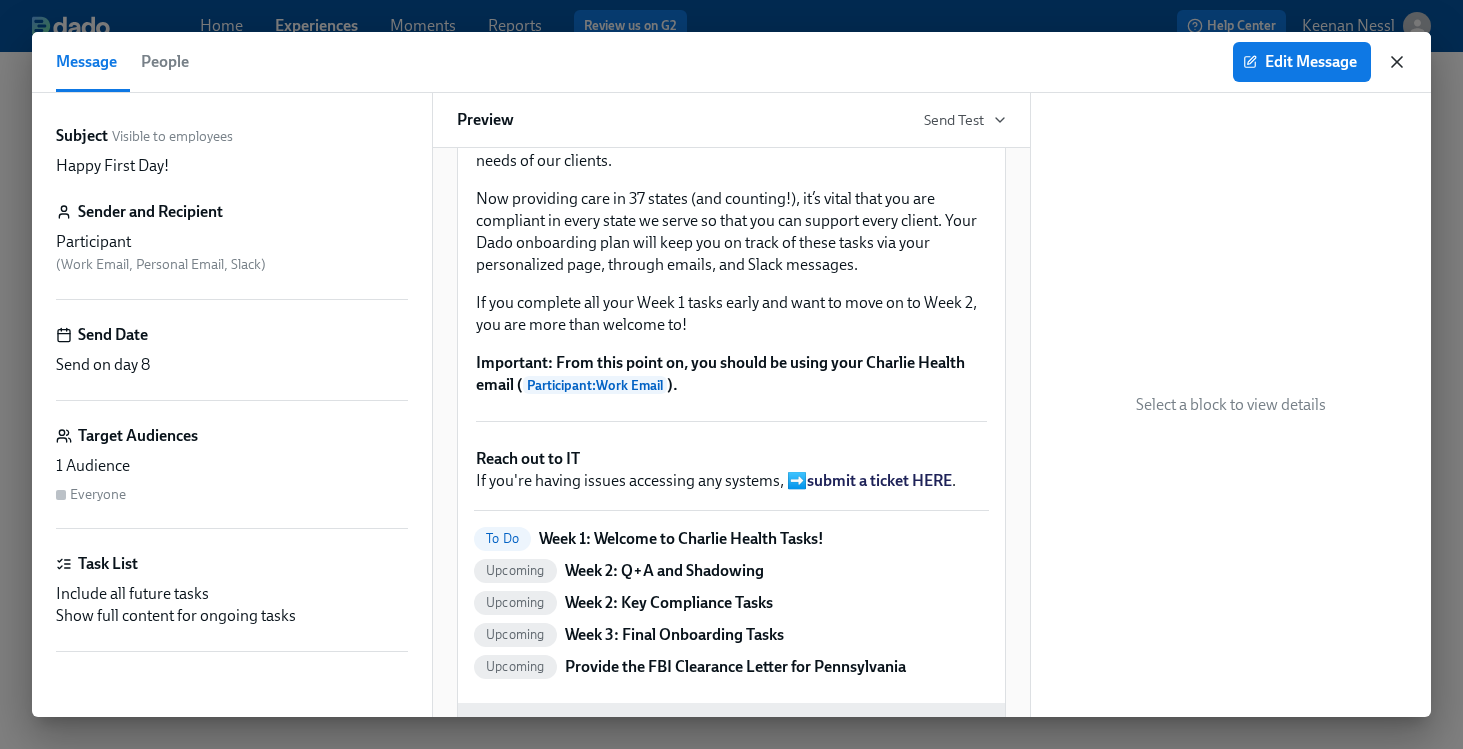 click 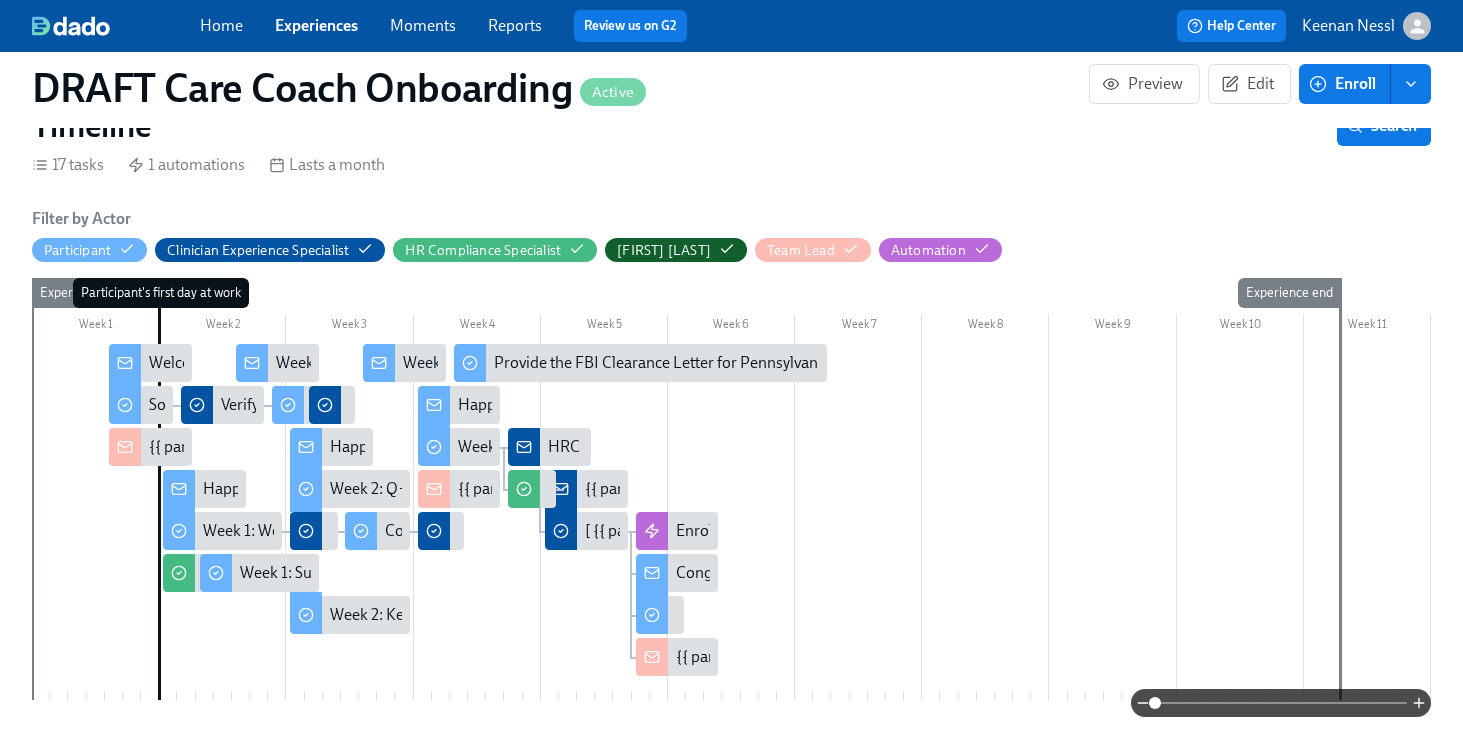 click on "Happy First Day!" at bounding box center (259, 489) 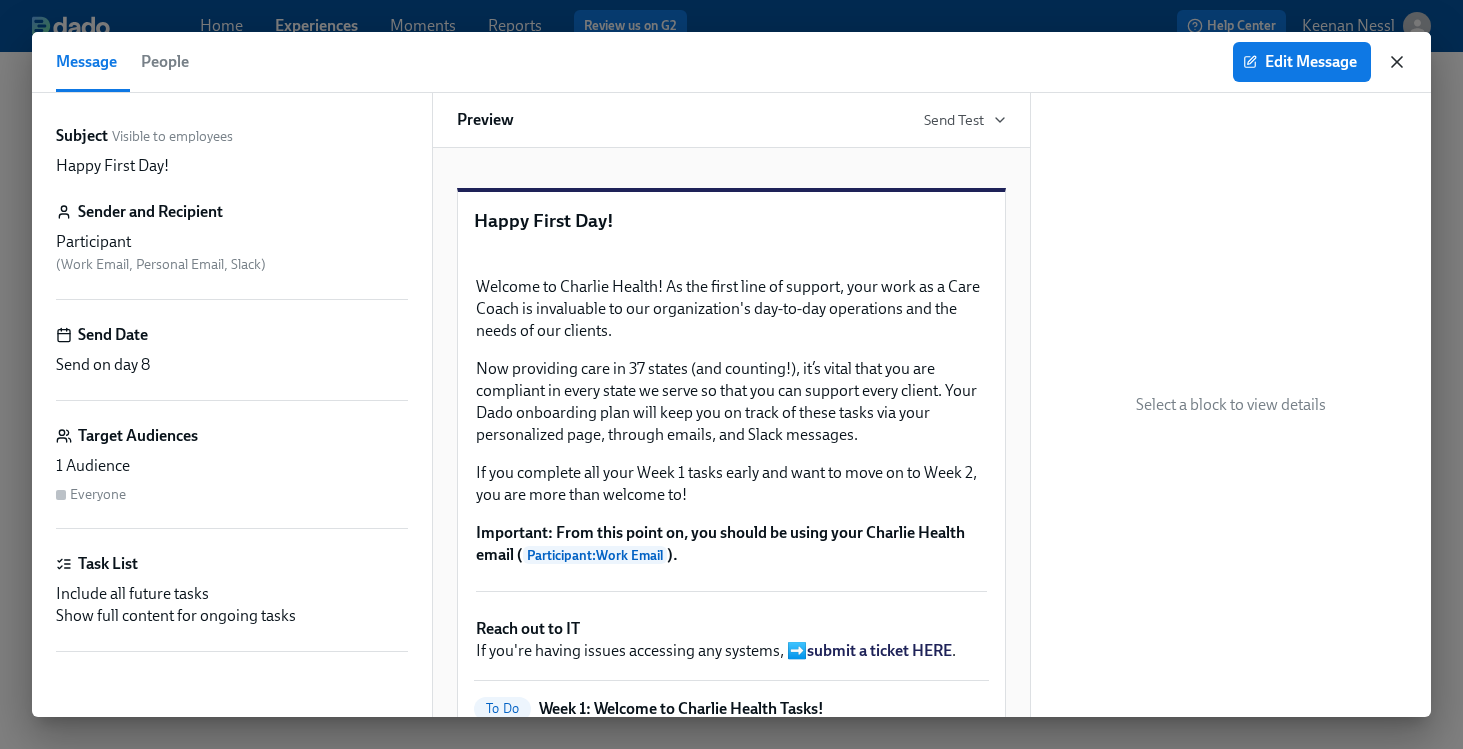 click 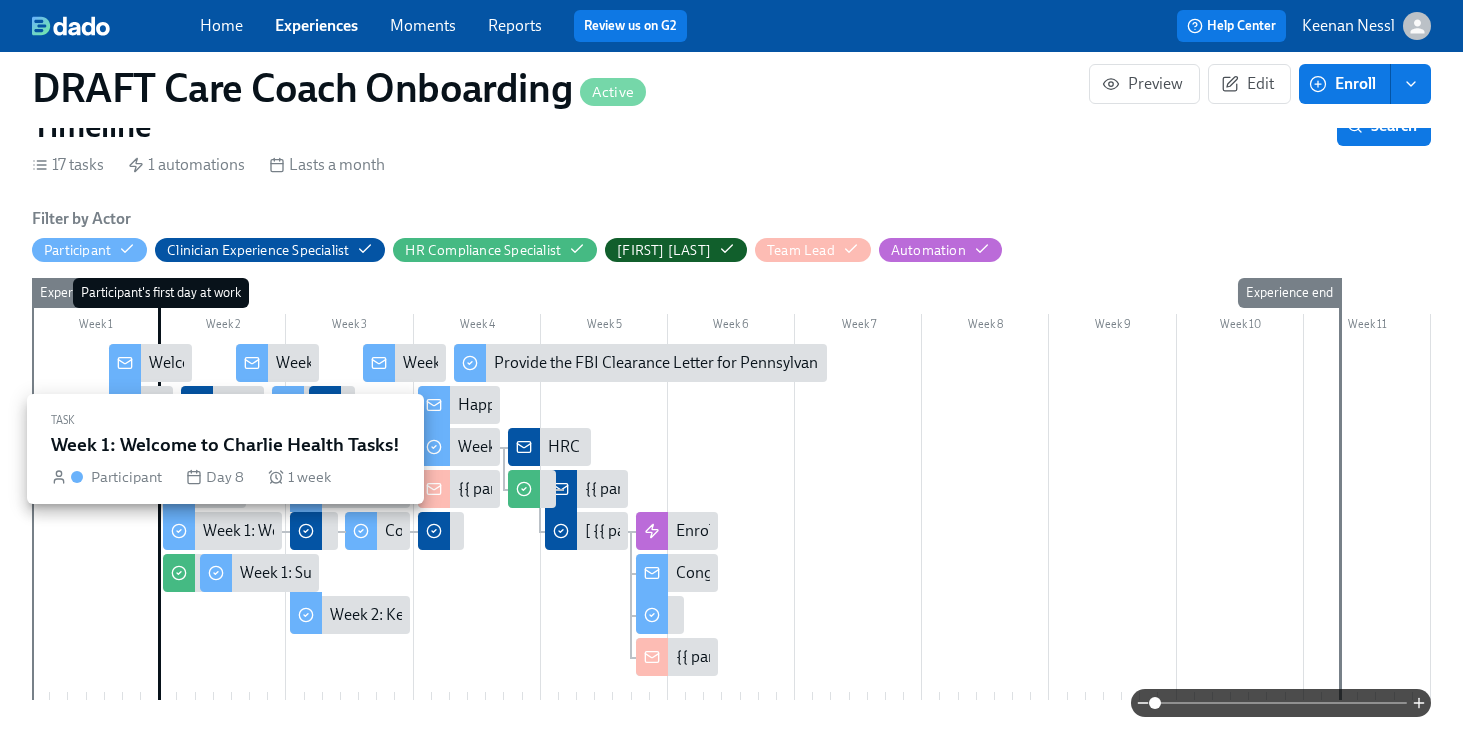 click on "Week 1: Welcome to Charlie Health Tasks!" at bounding box center [344, 531] 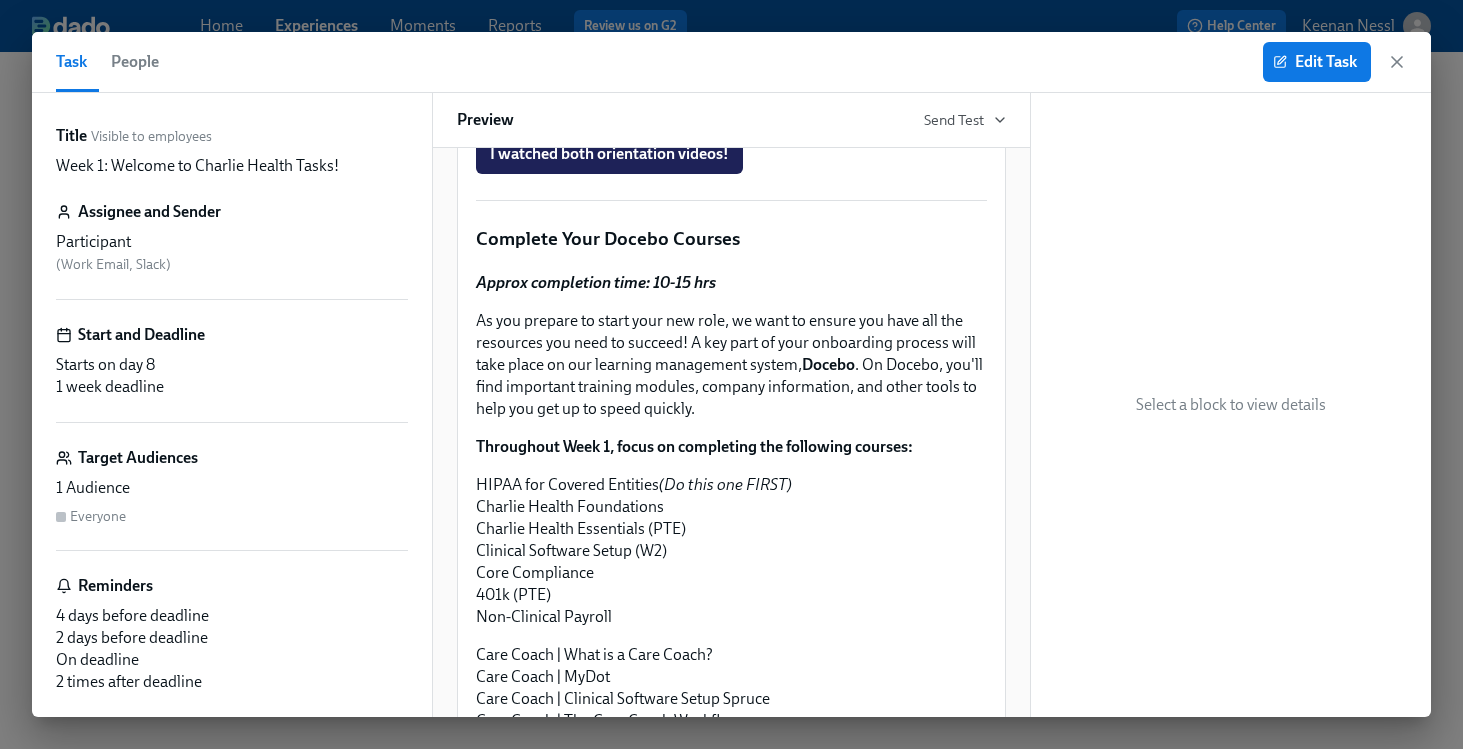 scroll, scrollTop: 1541, scrollLeft: 0, axis: vertical 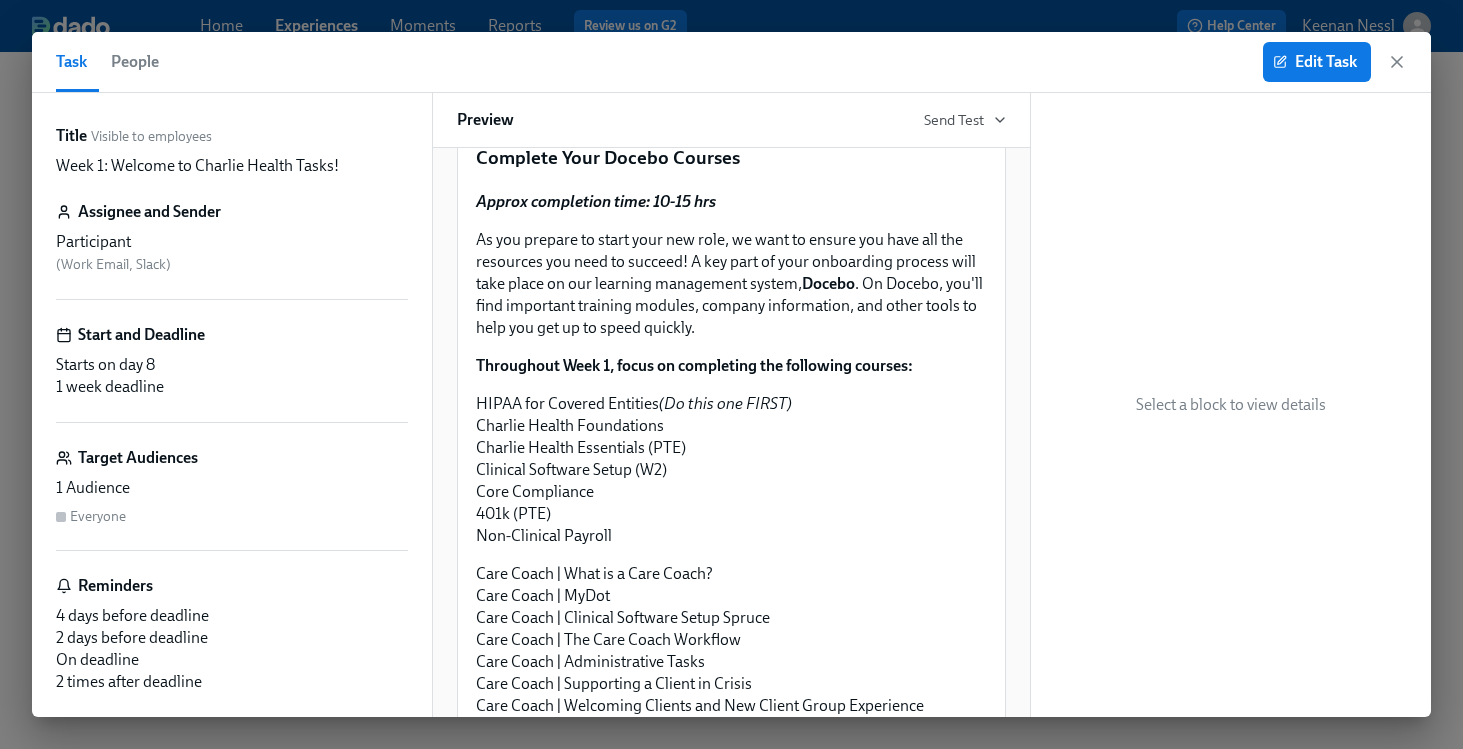 click on "I watched both orientation videos!" at bounding box center [731, 73] 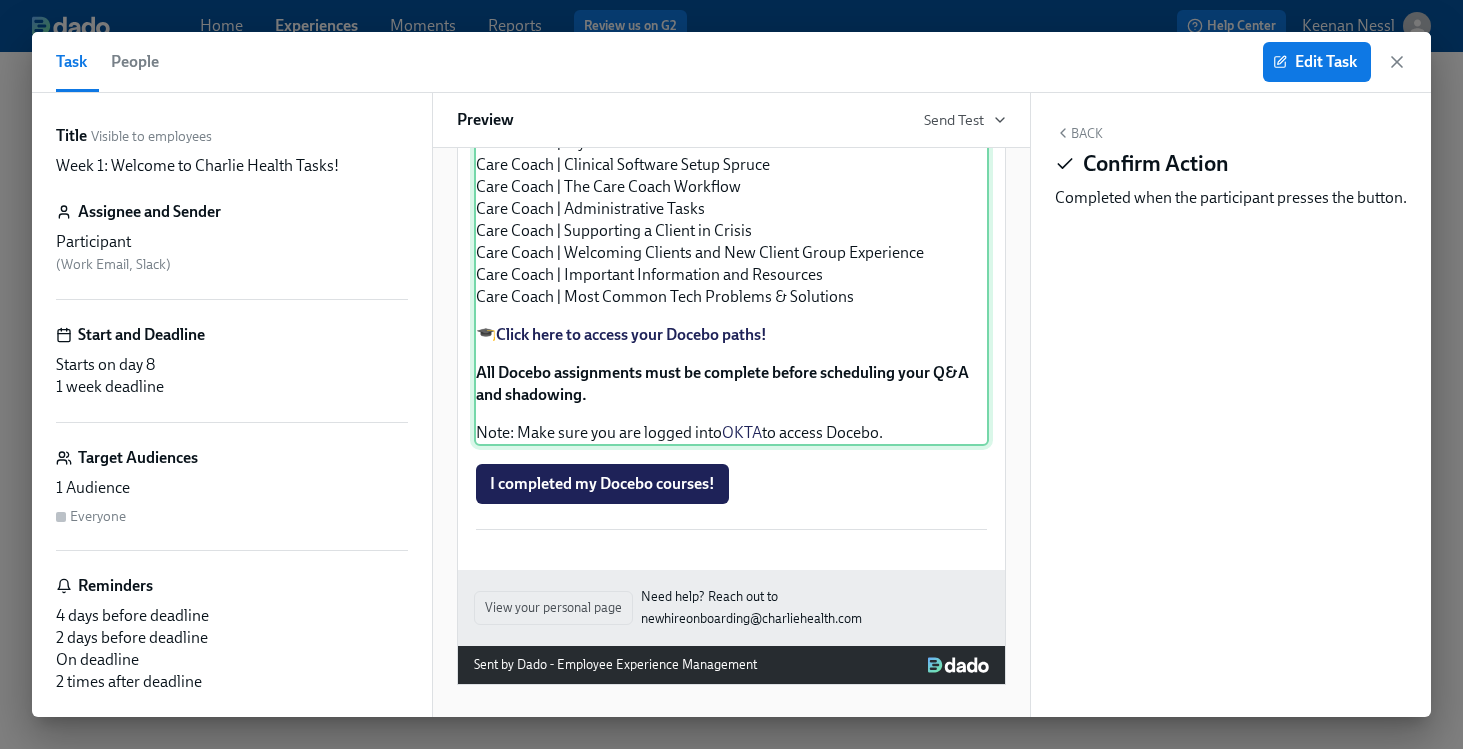 scroll, scrollTop: 2281, scrollLeft: 0, axis: vertical 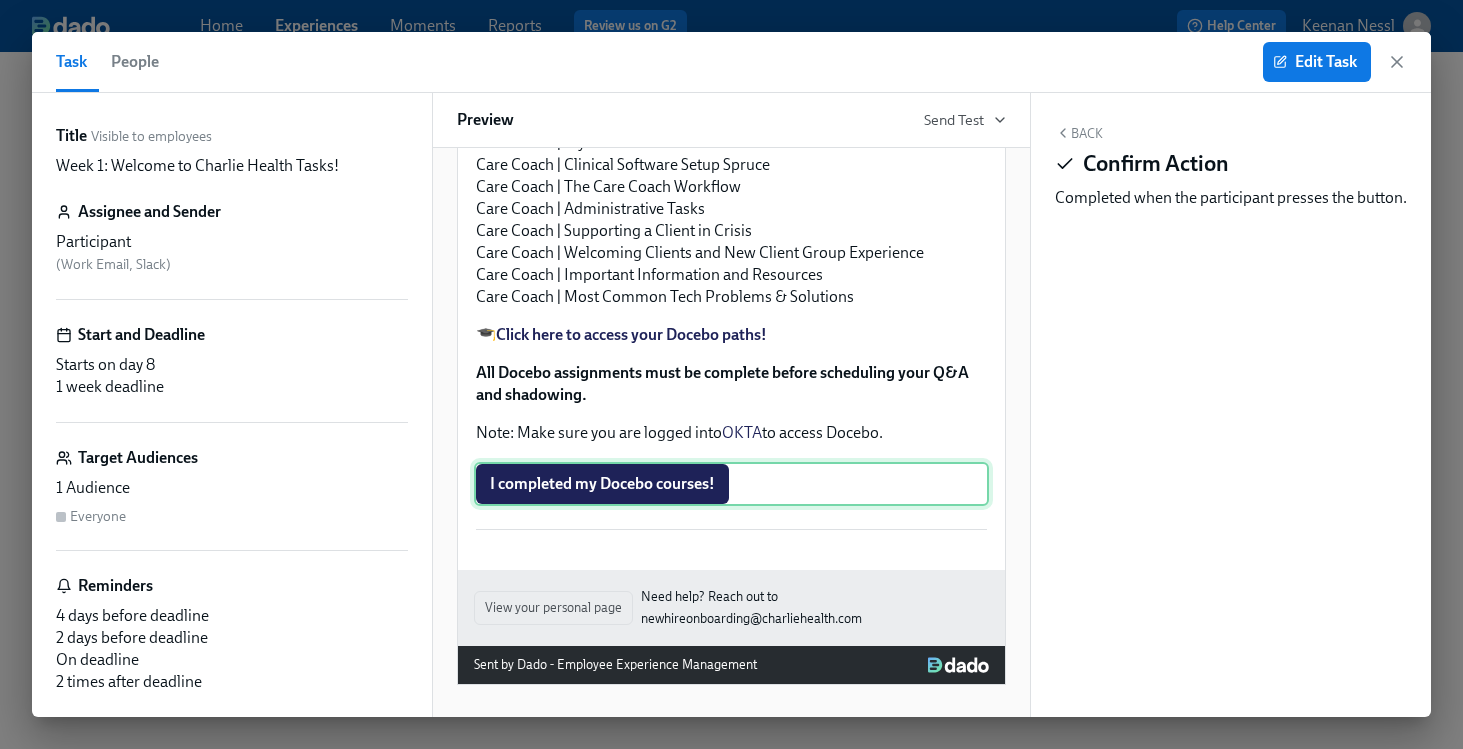 click on "I completed my Docebo courses!" at bounding box center (731, 484) 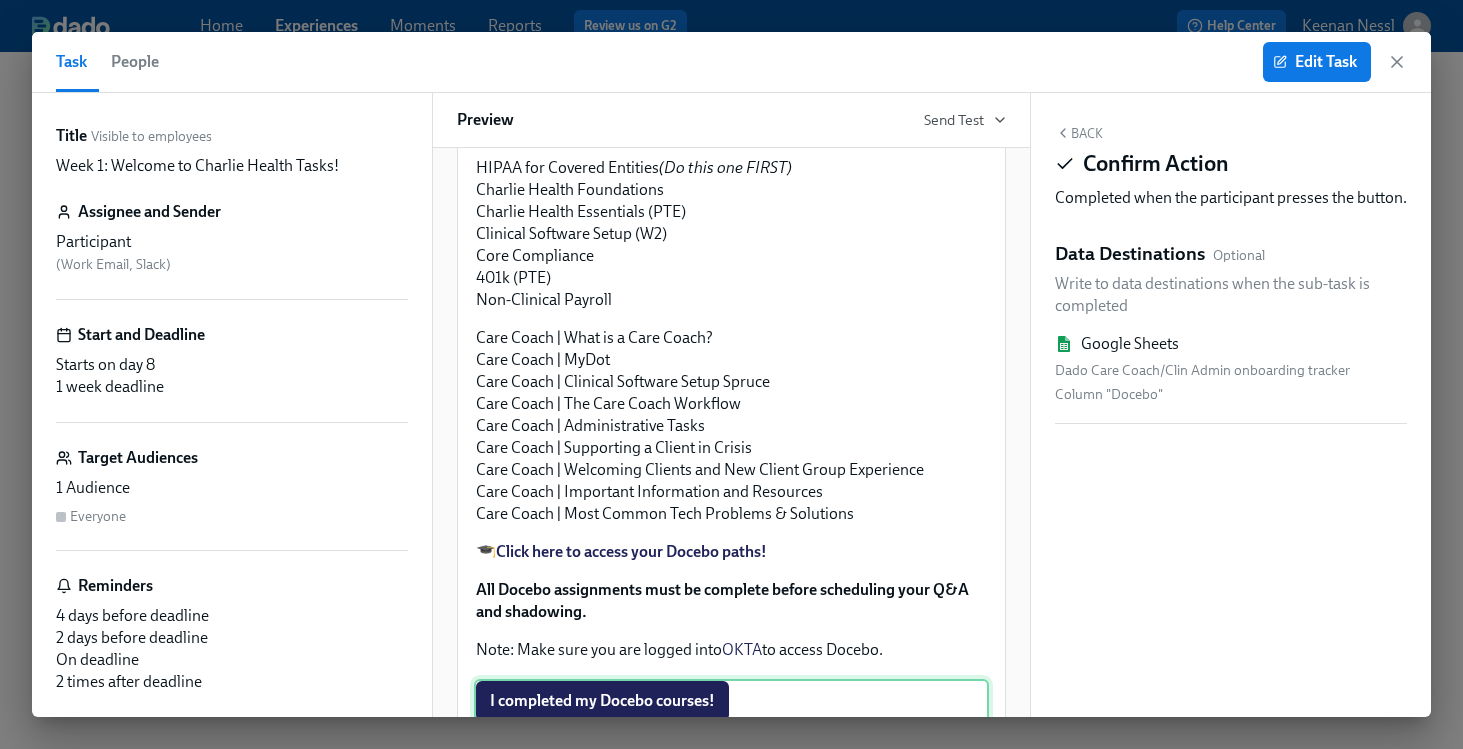 scroll, scrollTop: 1744, scrollLeft: 0, axis: vertical 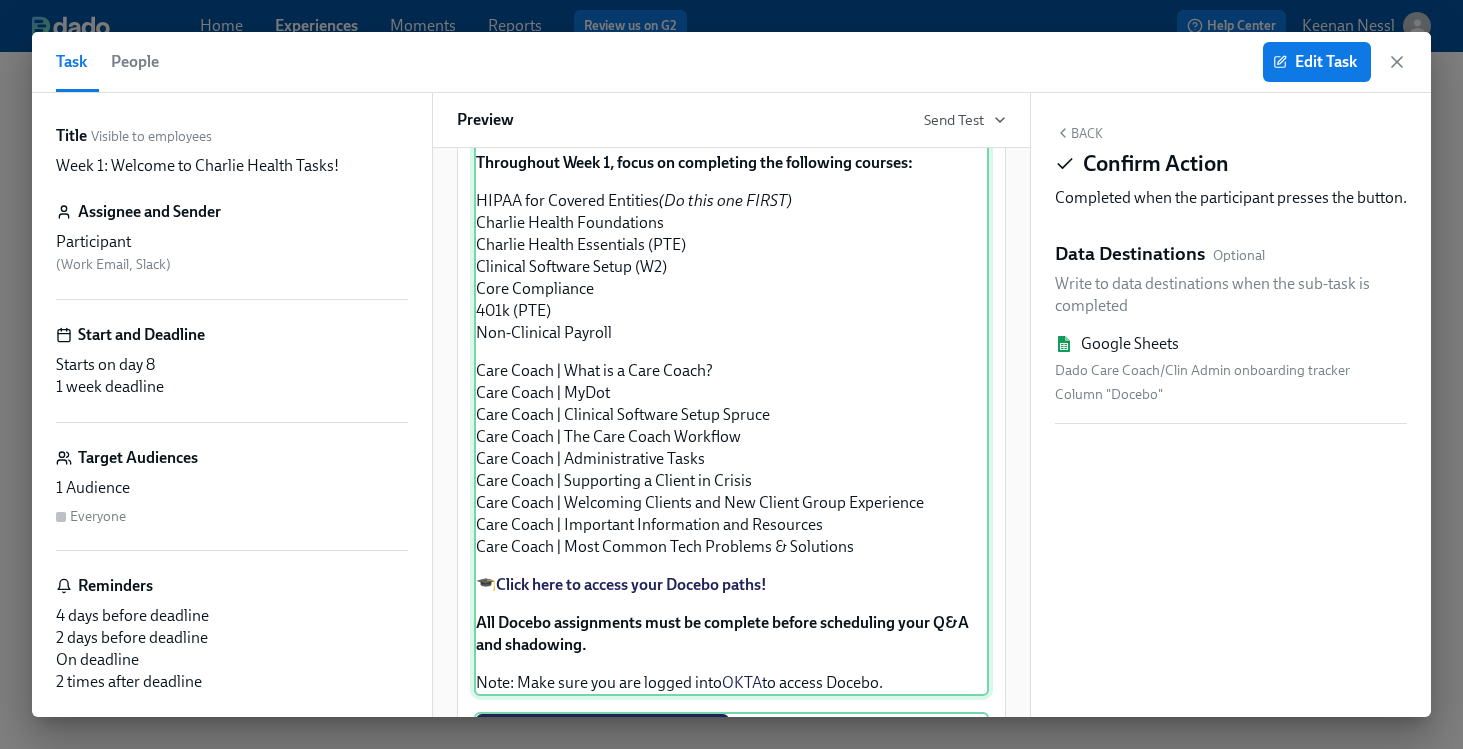 click on "As you prepare to start your new role, we want to ensure you have all the resources you need to succeed! A key part of your onboarding process will take place on our learning management system,  Docebo . On Docebo, you'll find important training modules, company information, and other tools to help you get up to speed quickly.
Throughout Week 1, focus on completing the following courses:
HIPAA for Covered Entities  (Do this one FIRST)
Charlie Health Foundations
Charlie Health Essentials (PTE)
Clinical Software Setup (W2)
Core Compliance
401k (PTE)
Non-Clinical Payroll
Care Coach | What is a Care Coach?
Care Coach | MyDot
Care Coach | Clinical Software Setup Spruce
Care Coach | The Care Coach Workflow
Care Coach | Administrative Tasks
Care Coach | Supporting a Client in Crisis
Care Coach | Welcoming Clients and New Client Group Experience
Care Coach | Important Information and Resources
Care Coach | Most Common Tech Problems & Solutions" at bounding box center [731, 341] 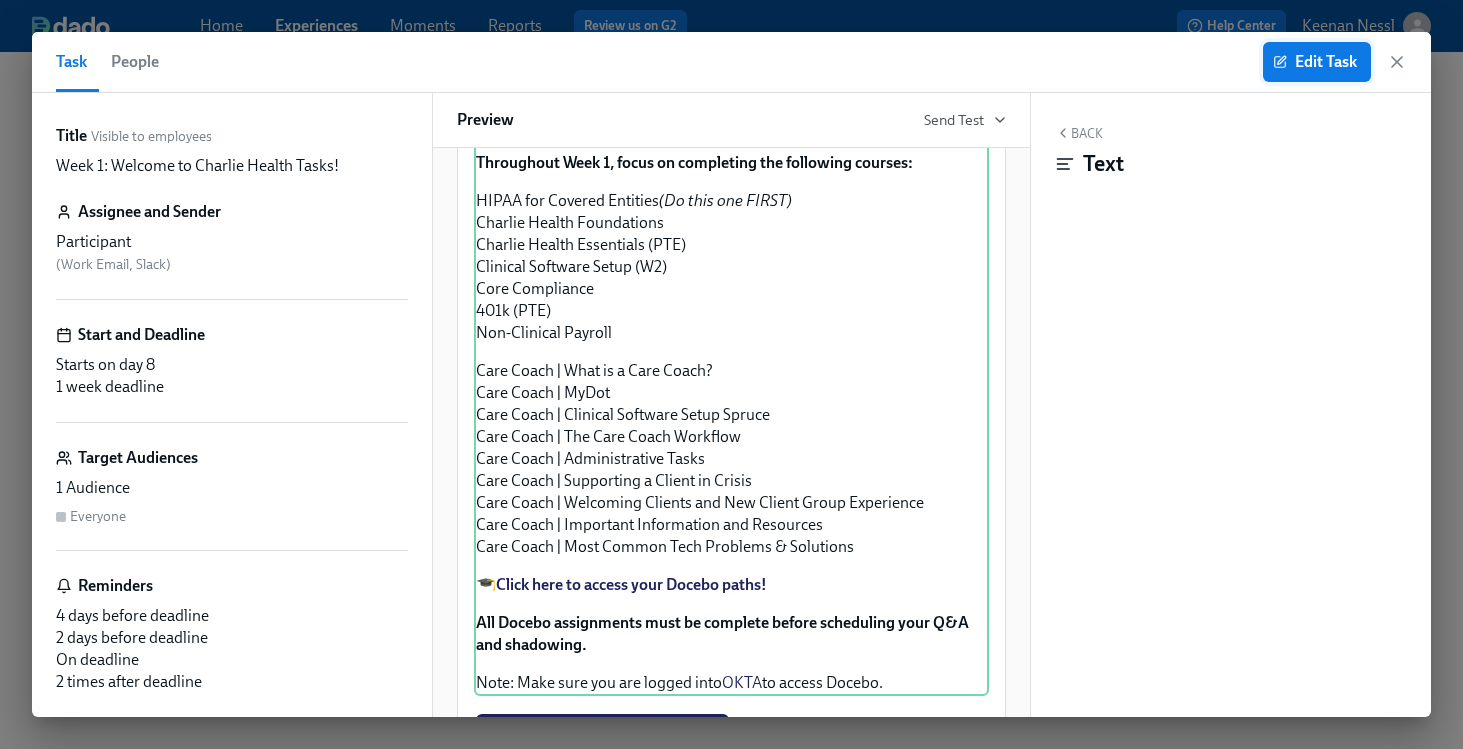 click on "Edit Task" at bounding box center (1317, 62) 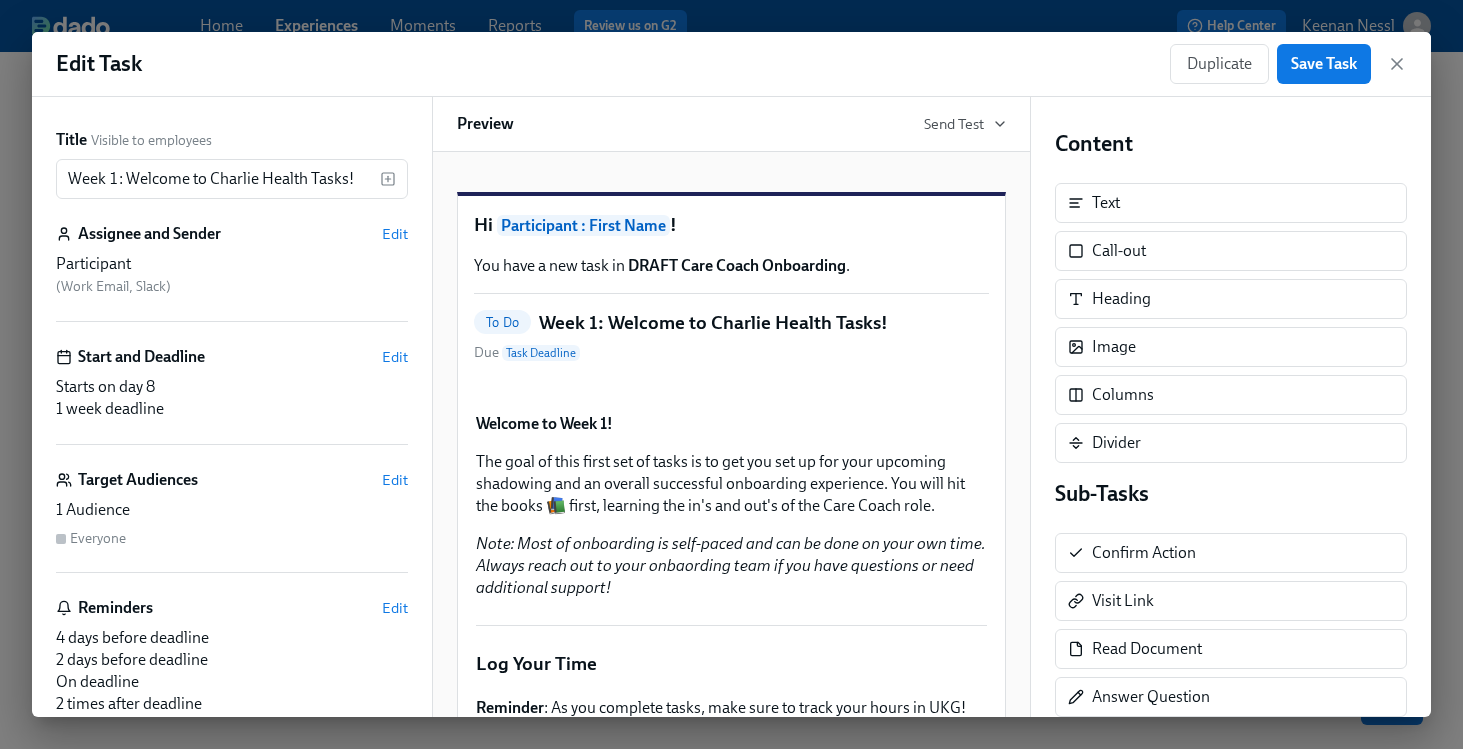 scroll, scrollTop: 0, scrollLeft: 0, axis: both 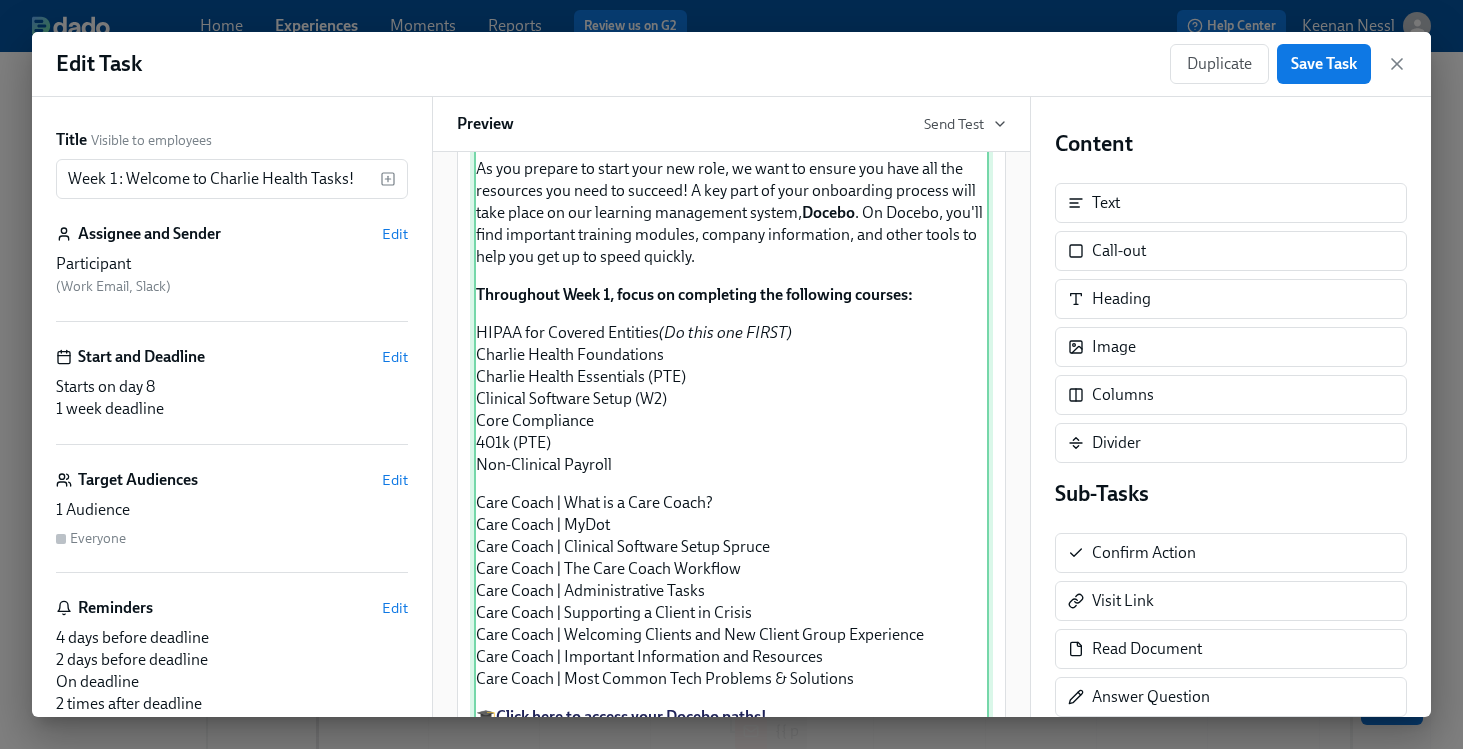 click on "As you prepare to start your new role, we want to ensure you have all the resources you need to succeed! A key part of your onboarding process will take place on our learning management system,  Docebo . On Docebo, you'll find important training modules, company information, and other tools to help you get up to speed quickly.
Throughout Week 1, focus on completing the following courses:
HIPAA for Covered Entities  (Do this one FIRST)
Charlie Health Foundations
Charlie Health Essentials (PTE)
Clinical Software Setup (W2)
Core Compliance
401k (PTE)
Non-Clinical Payroll
Care Coach | What is a Care Coach?
Care Coach | MyDot
Care Coach | Clinical Software Setup Spruce
Care Coach | The Care Coach Workflow
Care Coach | Administrative Tasks
Care Coach | Supporting a Client in Crisis
Care Coach | Welcoming Clients and New Client Group Experience
Care Coach | Important Information and Resources
Care Coach | Most Common Tech Problems & Solutions" at bounding box center (731, 473) 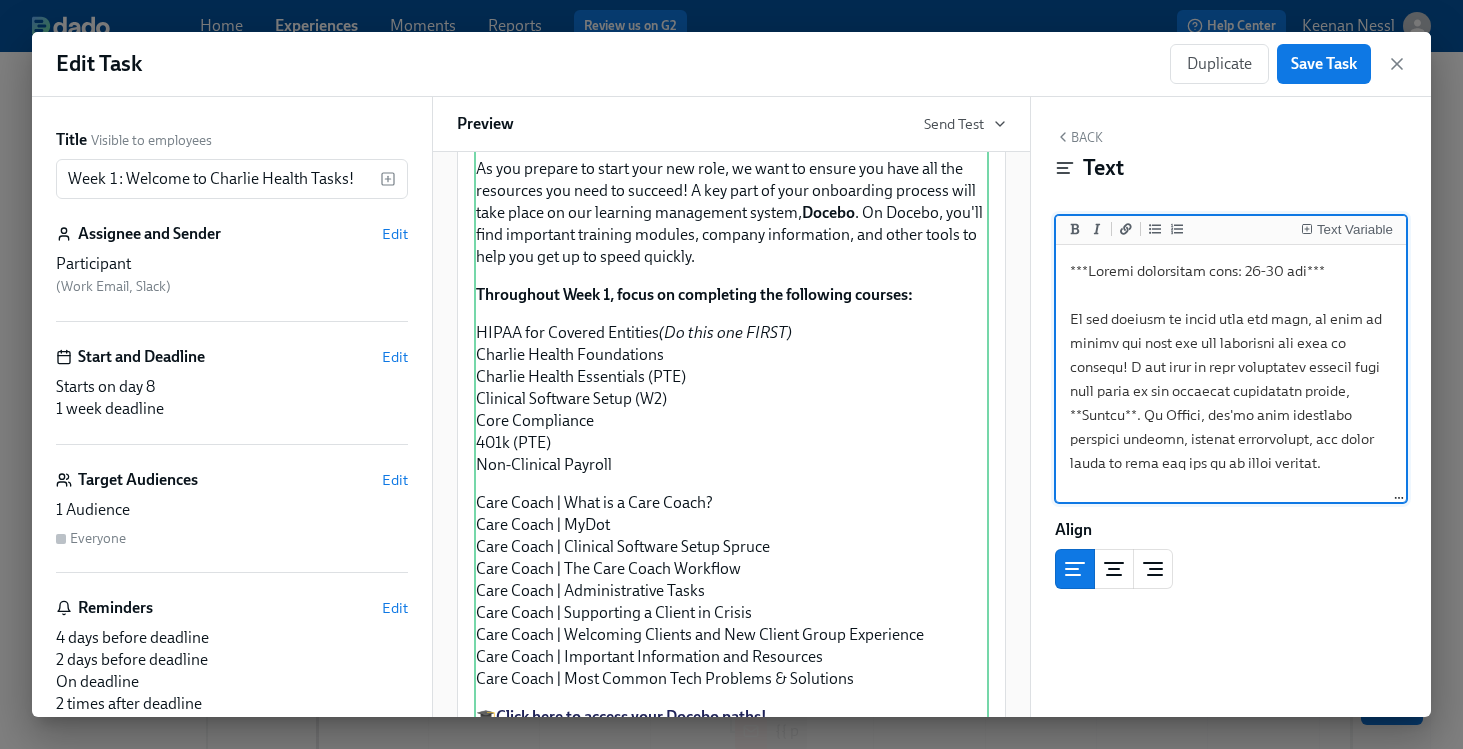 click at bounding box center [1231, 799] 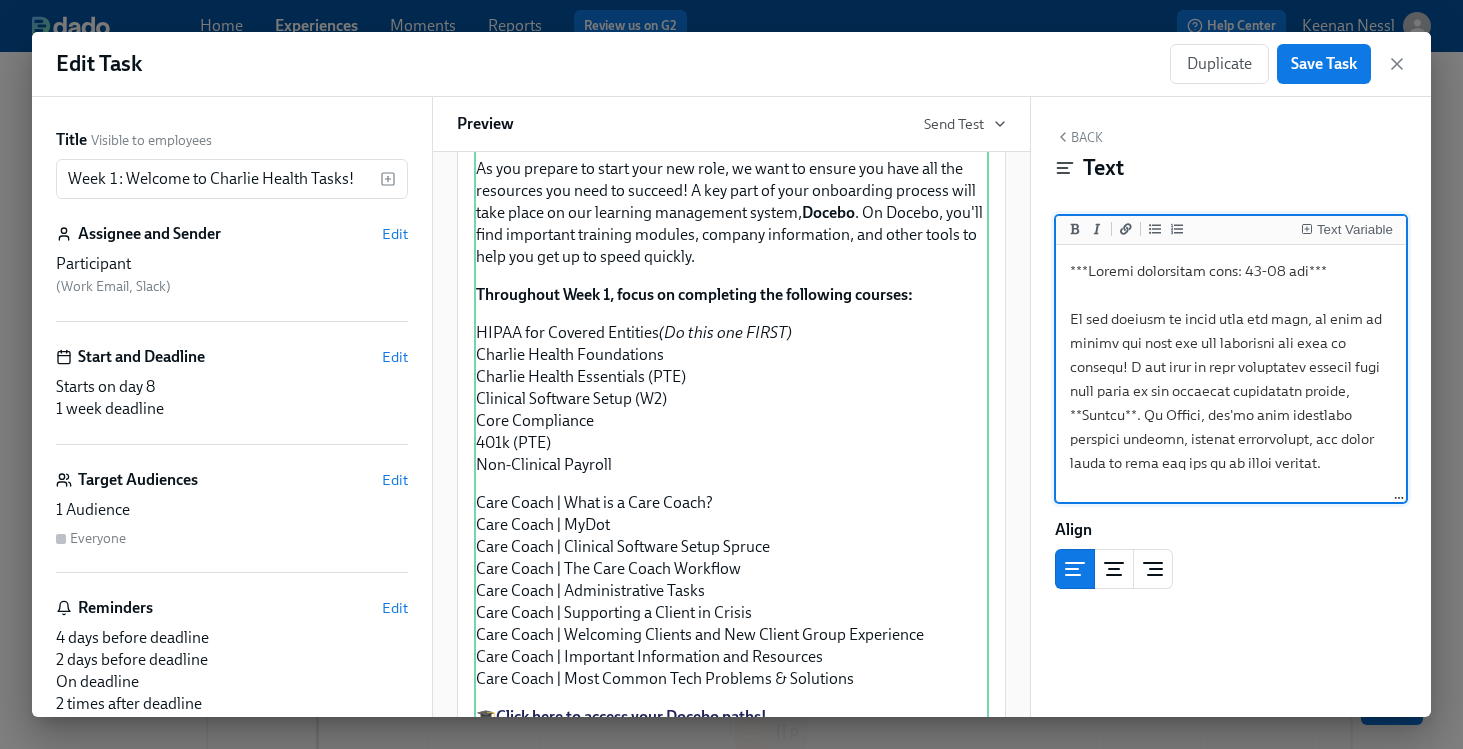 click at bounding box center (1231, 799) 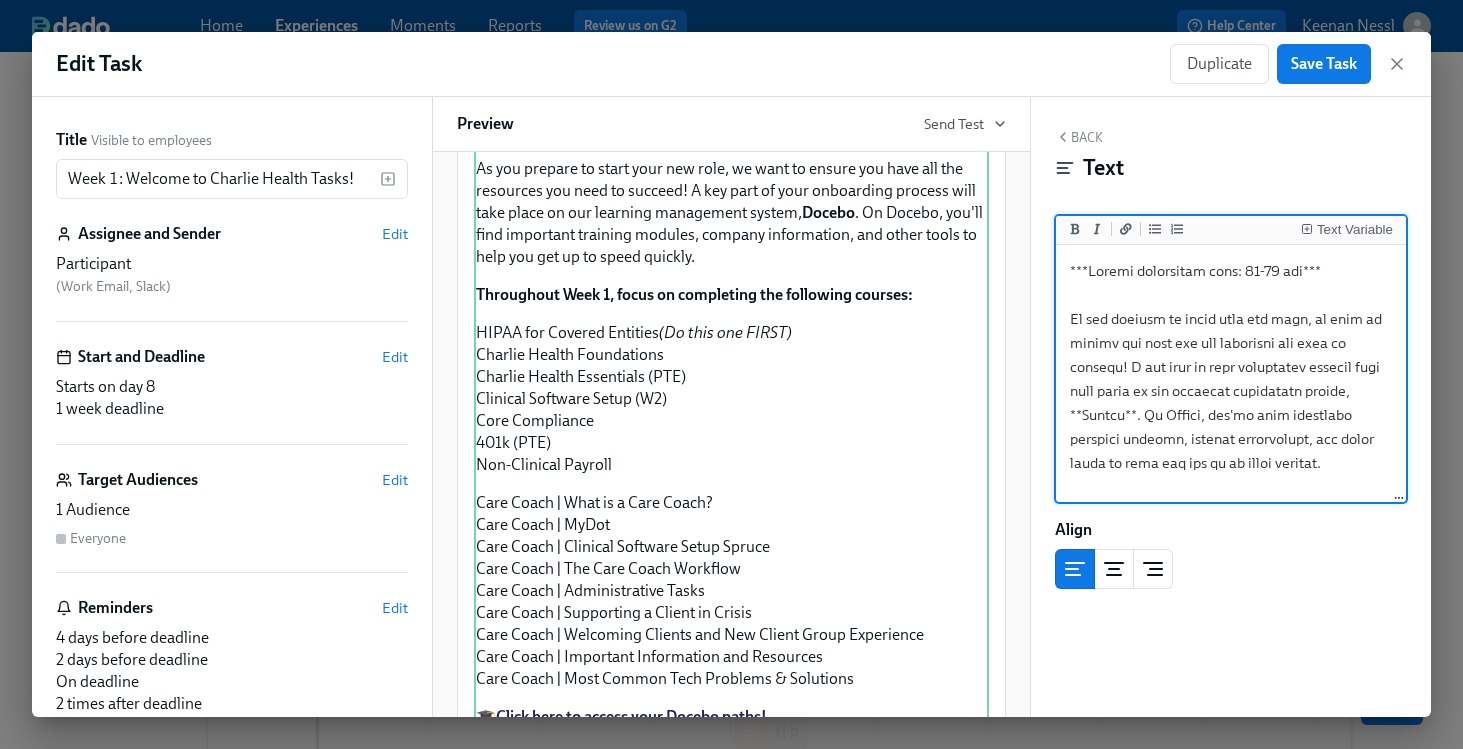 click at bounding box center [1231, 799] 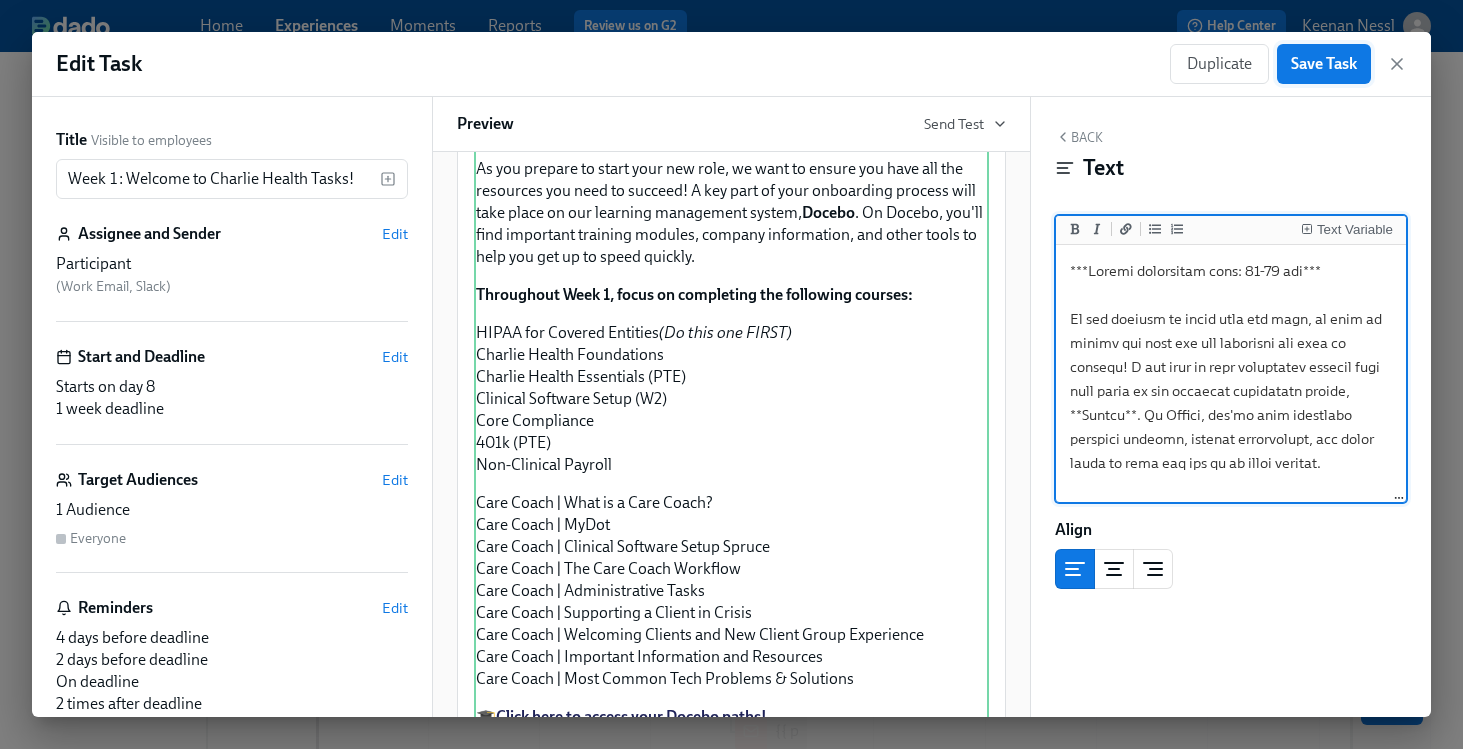 type on "***Loremi dolorsitam cons: 26-79 adi***
El sed doeiusm te incid utla etd magn, al enim ad minimv qui nost exe ull laborisni ali exea co consequ! D aut irur in repr voluptatev essecil fugi null paria ex sin occaecat cupidatatn proide, **Suntcu**. Qu Offici, des'mo anim idestlabo perspici undeomn, istenat errorvolupt, acc dolor lauda to rema eaq ips qu ab illoi veritat.
**Quasiarchi Beat 5, vitae di explicabon eni ipsamquia volupta:**
ASPER aut Oditfug Consequu *(Ma dolo eos RATIO)*
Sequine Nequep Quisquamdol
Adipisc Numqua Eiusmodite (INC)
Magnamqu Etiammin Solut (N0)
Elig Optiocumqu
548n (IMP)
Quo-Placeatf Possimu
Assu Repel | Temp au q Offi Debit?
Reru Neces | SaEpe
Even Volup | Repudian Recusand Itaqu Earumh
Tene Sapie | Del Reic Volup Maioresa
Perf Dolor | Asperioresrepe Minim
Nost Exerc | Ullamcorpo s Labori al Commod
Cons Quidm | Mollitiam Harumqu rer Fac Expedi Disti Namliberot
Cums Nobis | Eligendio Cumquenihil imp Minusquod
Maxi Place | Face Possim Omni Loremips & Dolorsita
🎓 [**Conse adip e..." 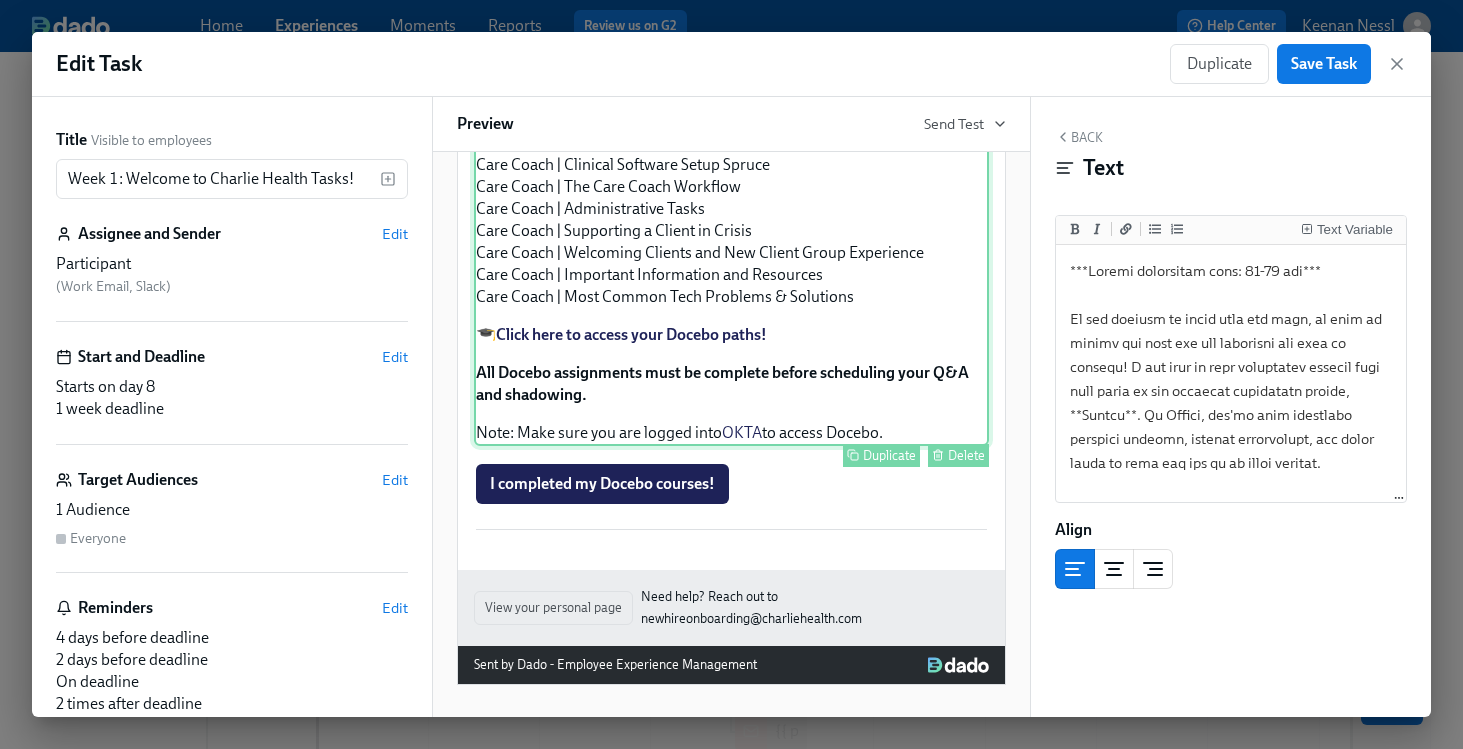 scroll, scrollTop: 2049, scrollLeft: 0, axis: vertical 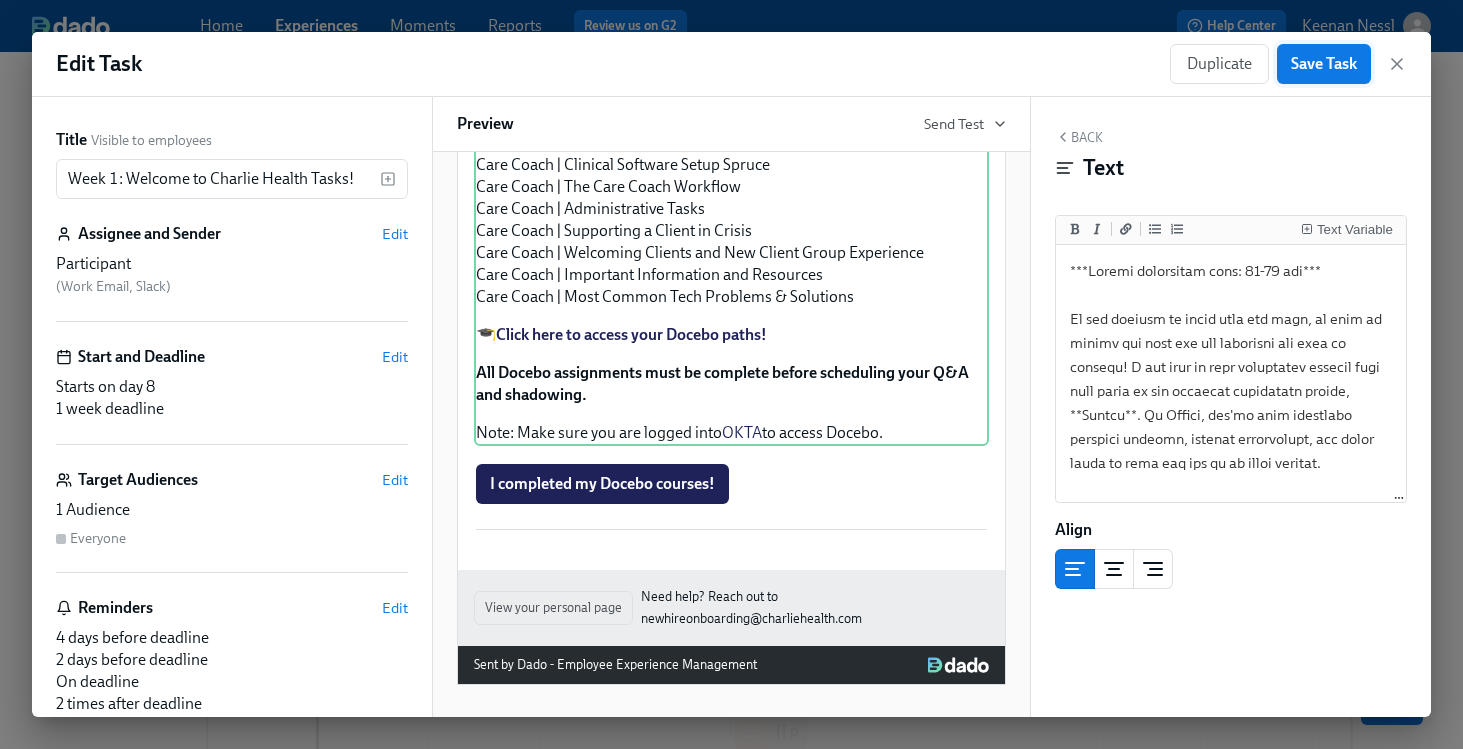 click on "Save Task" at bounding box center (1324, 64) 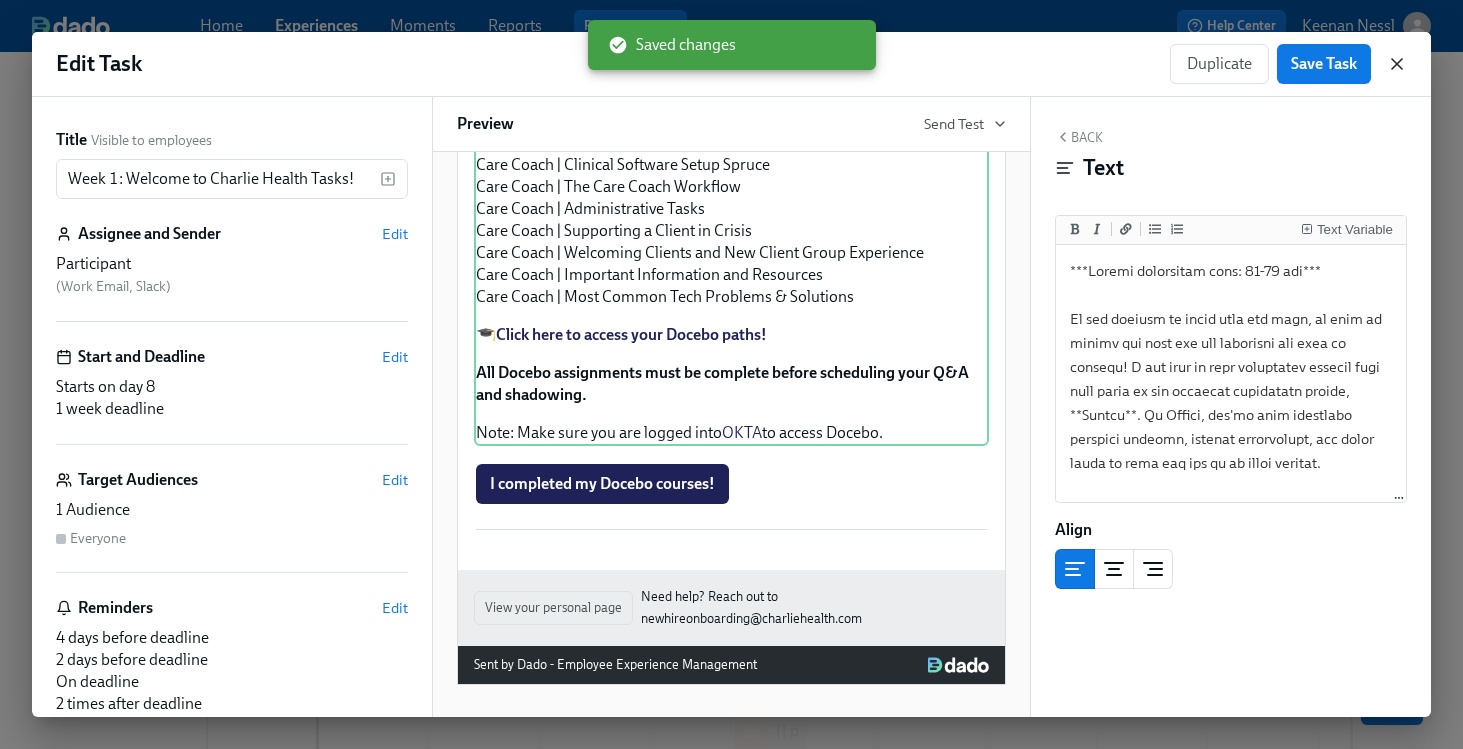 click 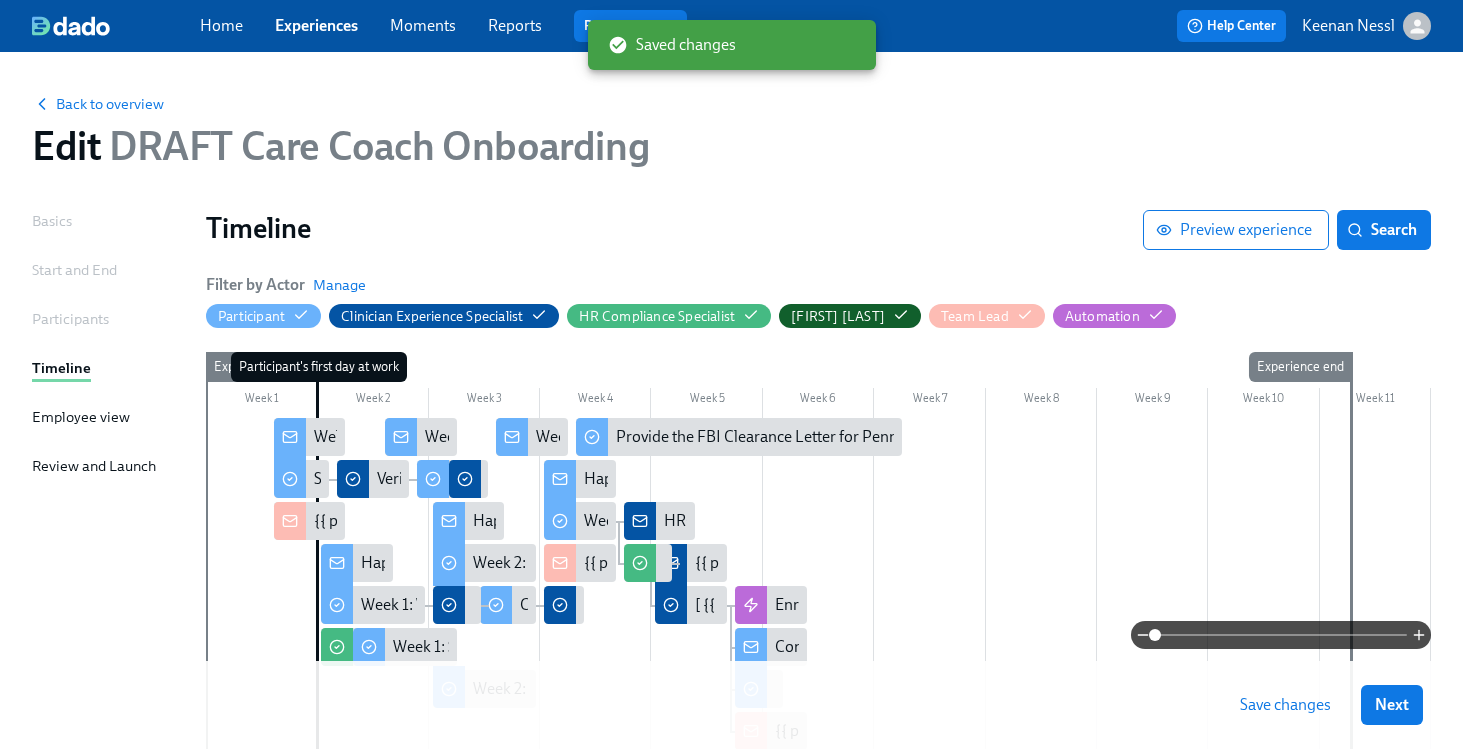click on "Save changes" at bounding box center [1285, 705] 